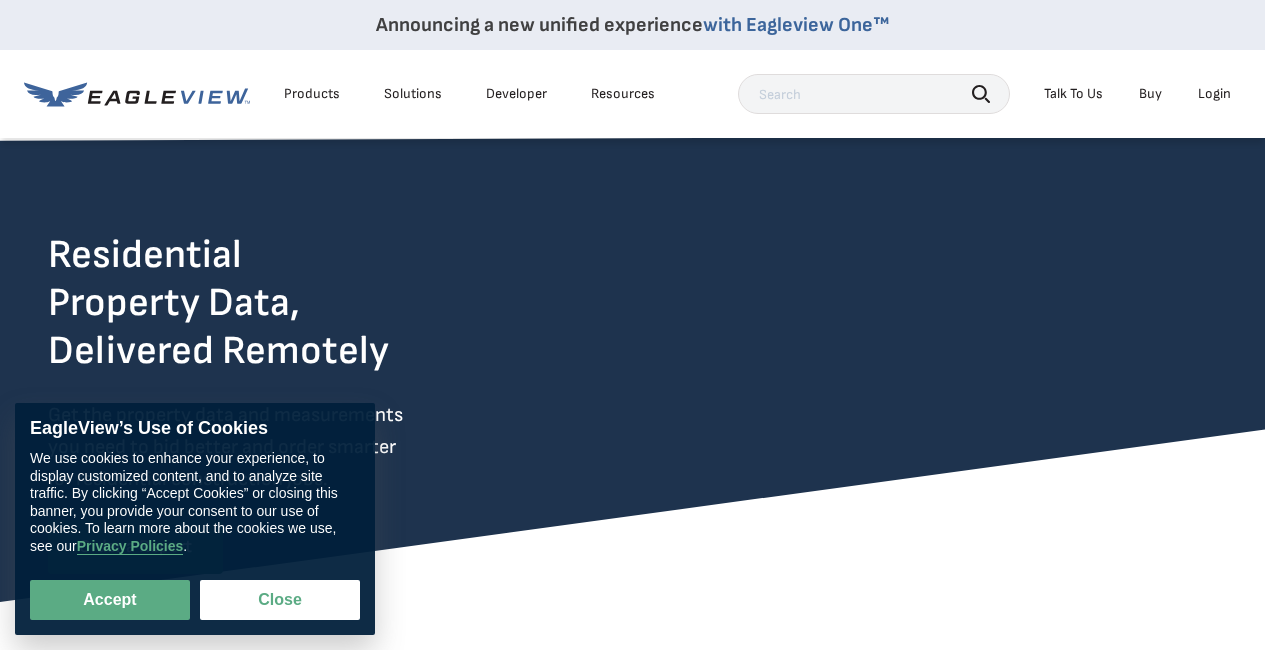 scroll, scrollTop: 0, scrollLeft: 0, axis: both 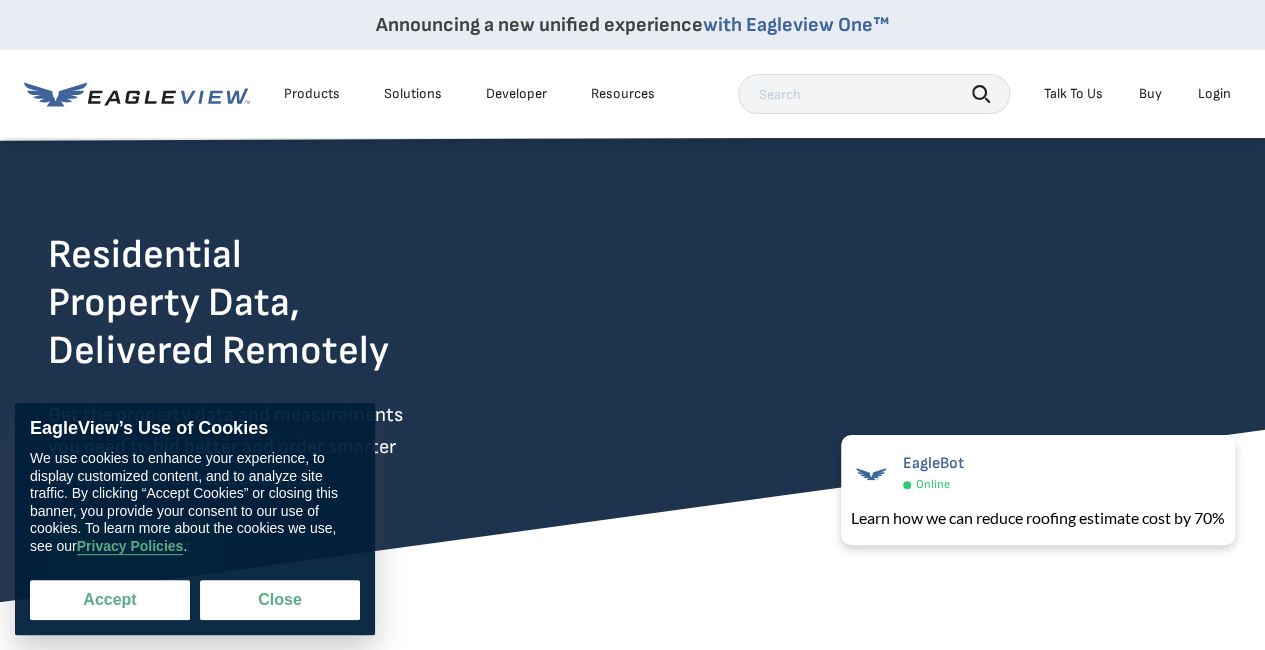 click on "Accept" at bounding box center [110, 600] 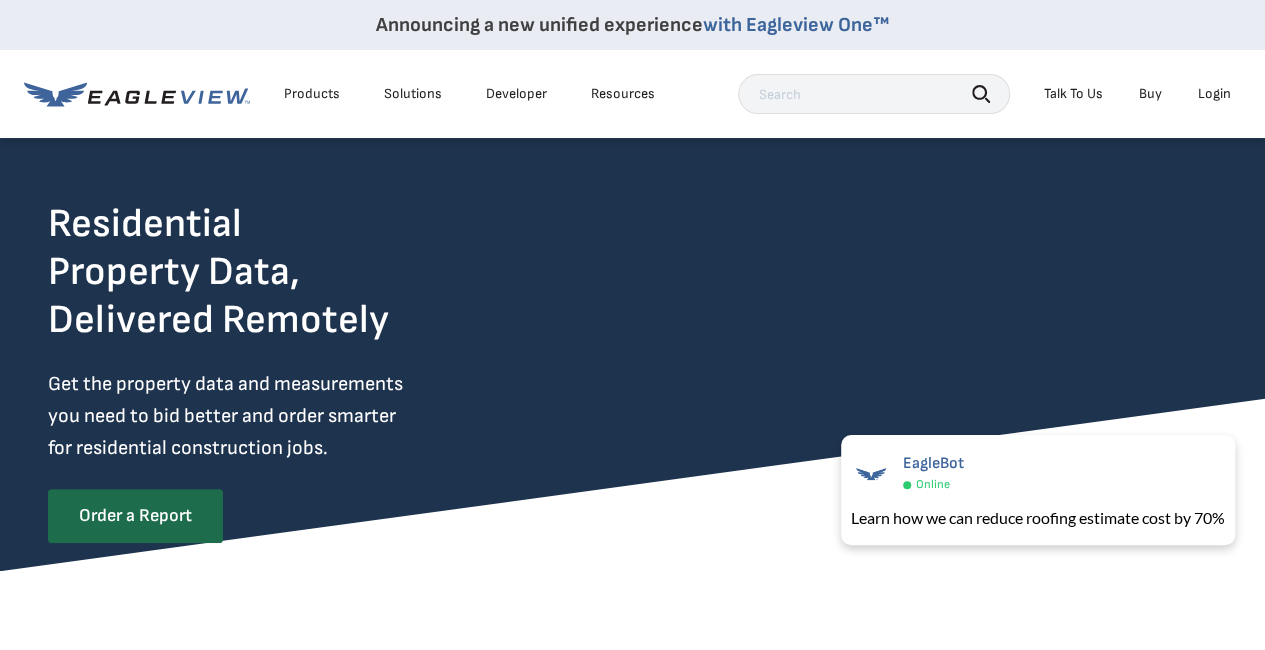 scroll, scrollTop: 0, scrollLeft: 0, axis: both 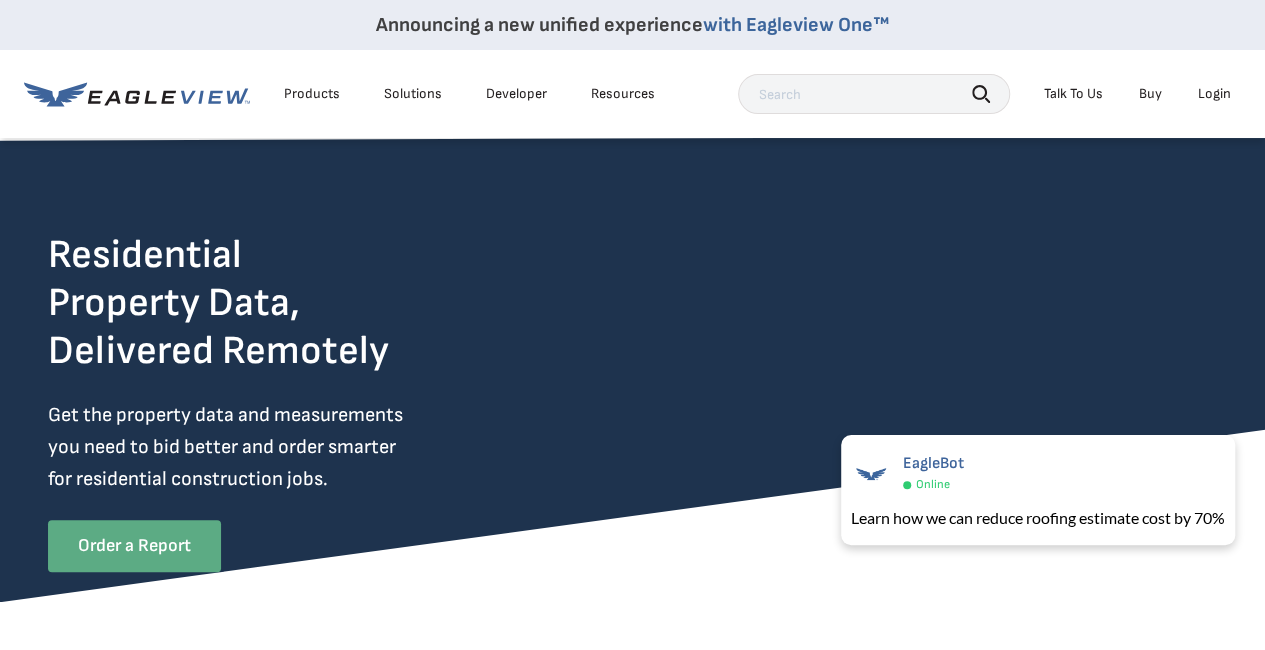 click on "Order a Report" at bounding box center (134, 546) 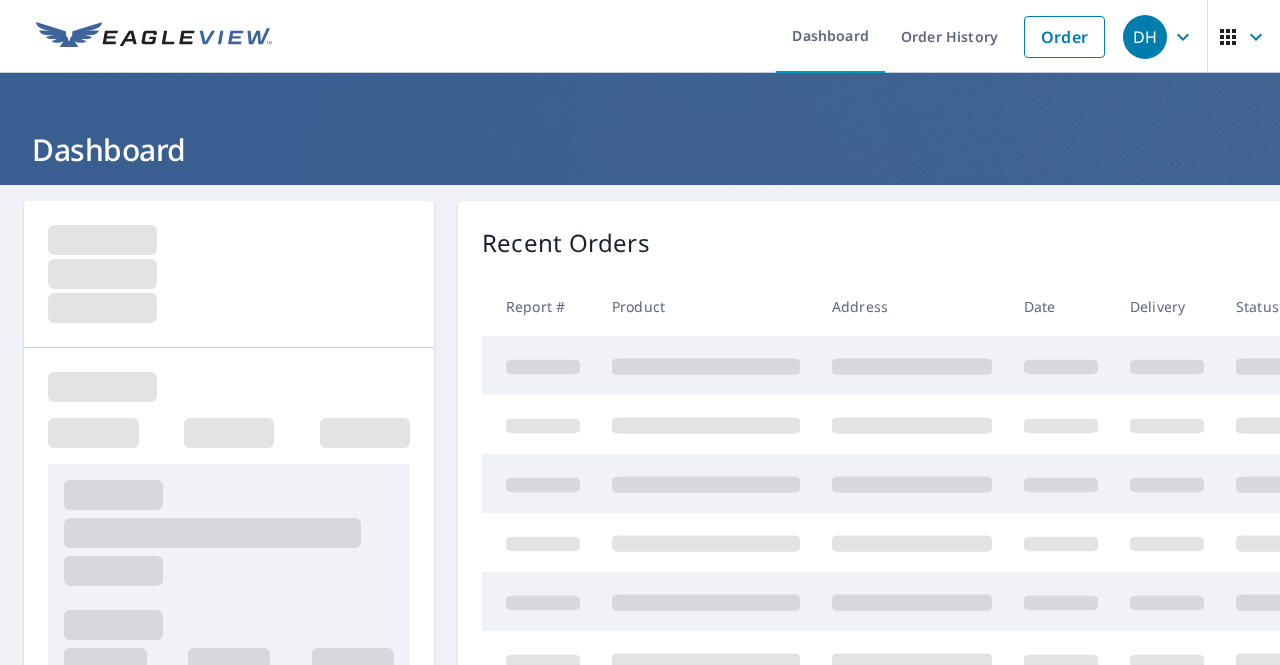 scroll, scrollTop: 0, scrollLeft: 0, axis: both 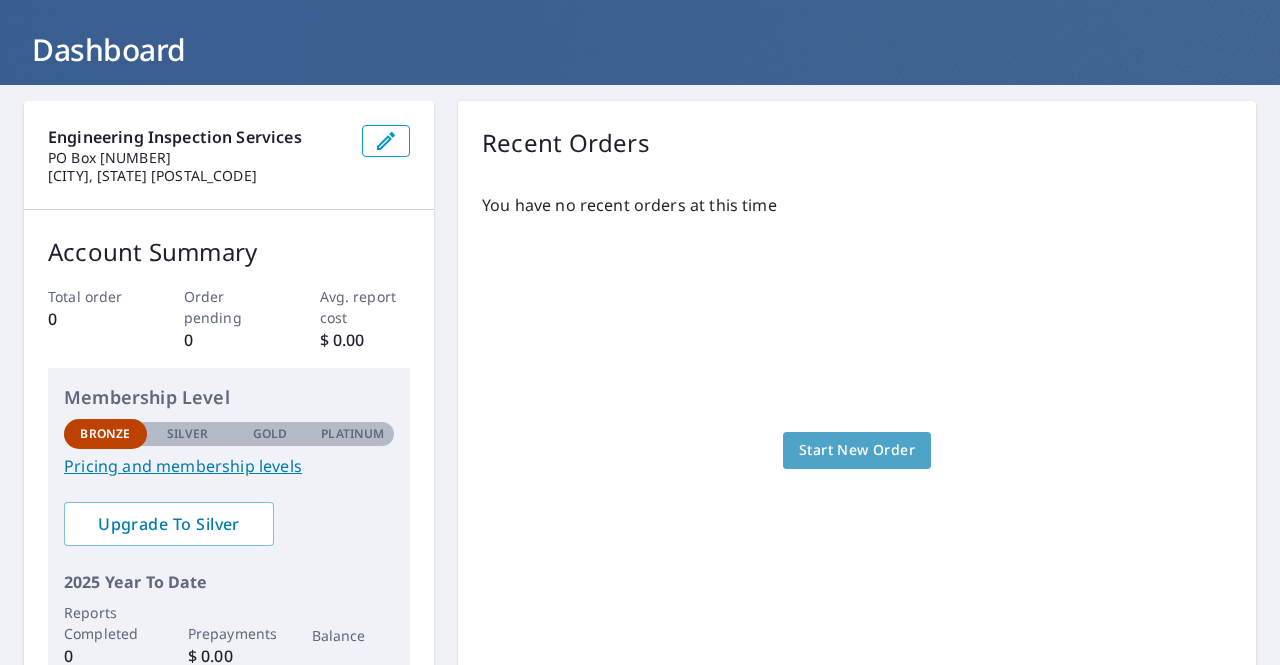 click on "Start New Order" at bounding box center [857, 450] 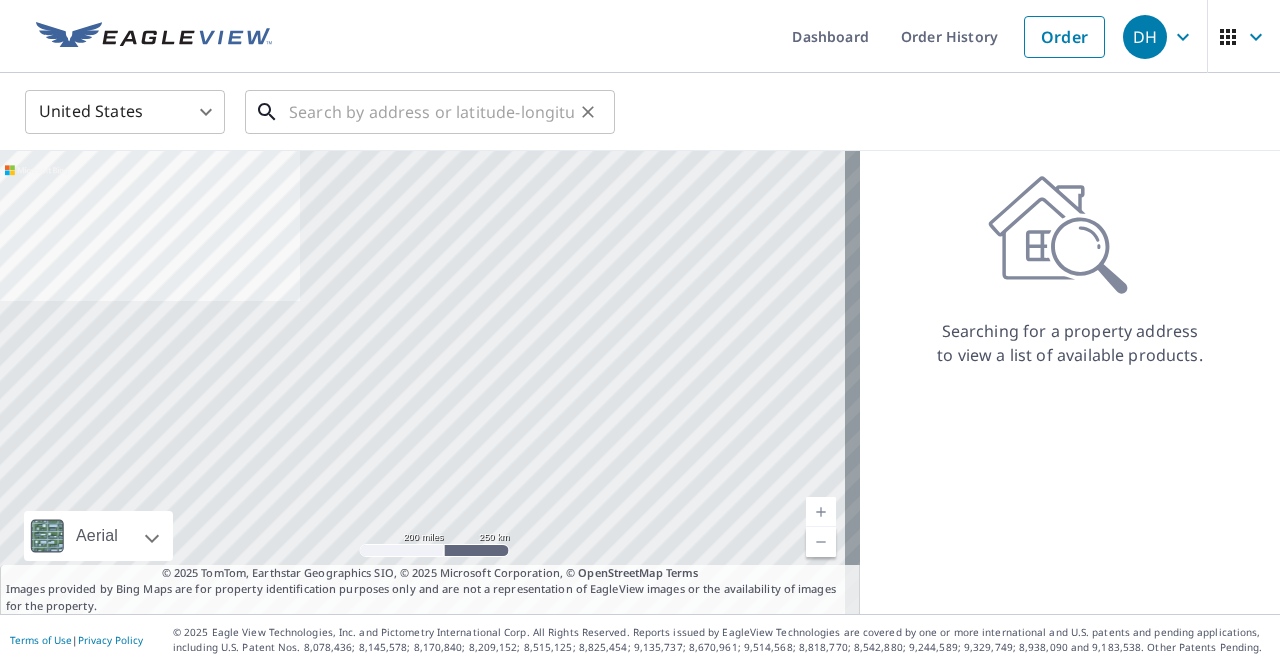 click at bounding box center (431, 112) 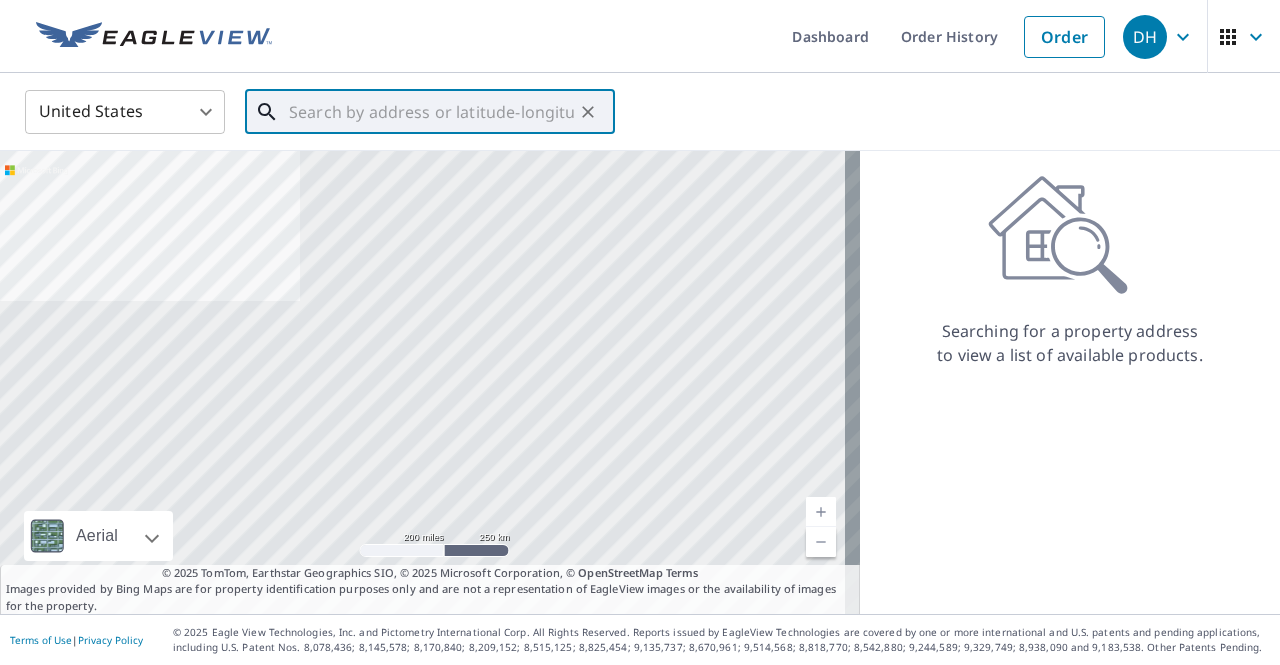 paste on "11227 Jordan Ct Parker, CO, United States" 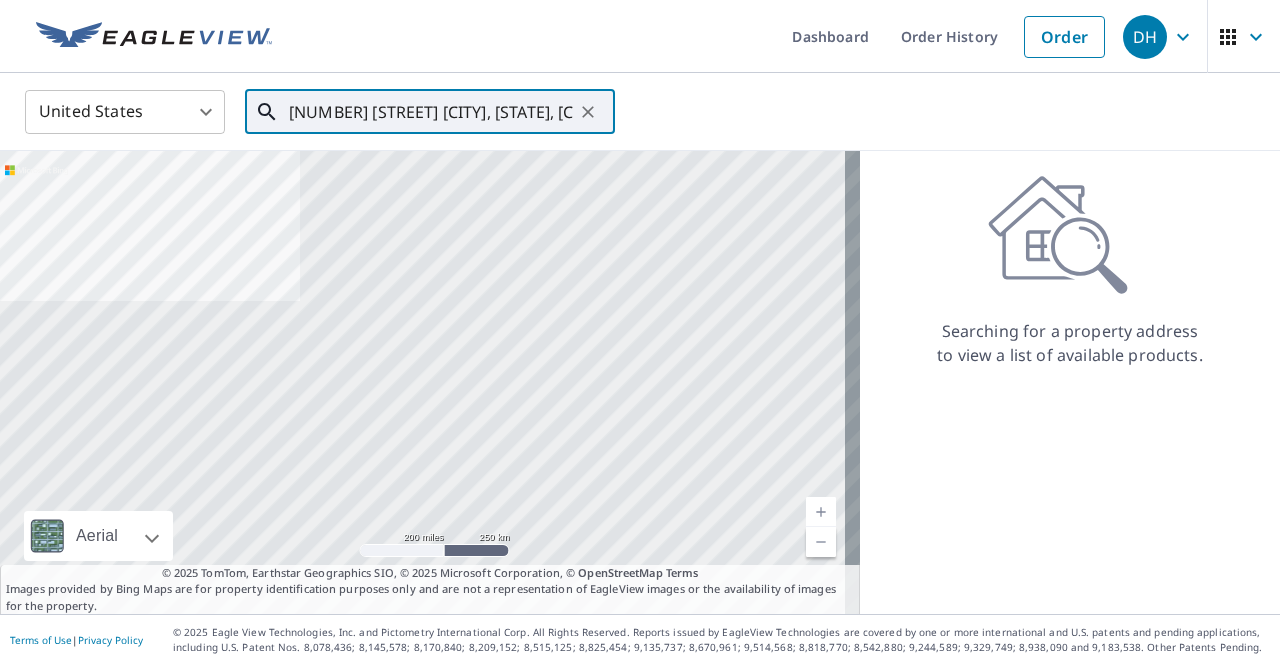 scroll, scrollTop: 0, scrollLeft: 30, axis: horizontal 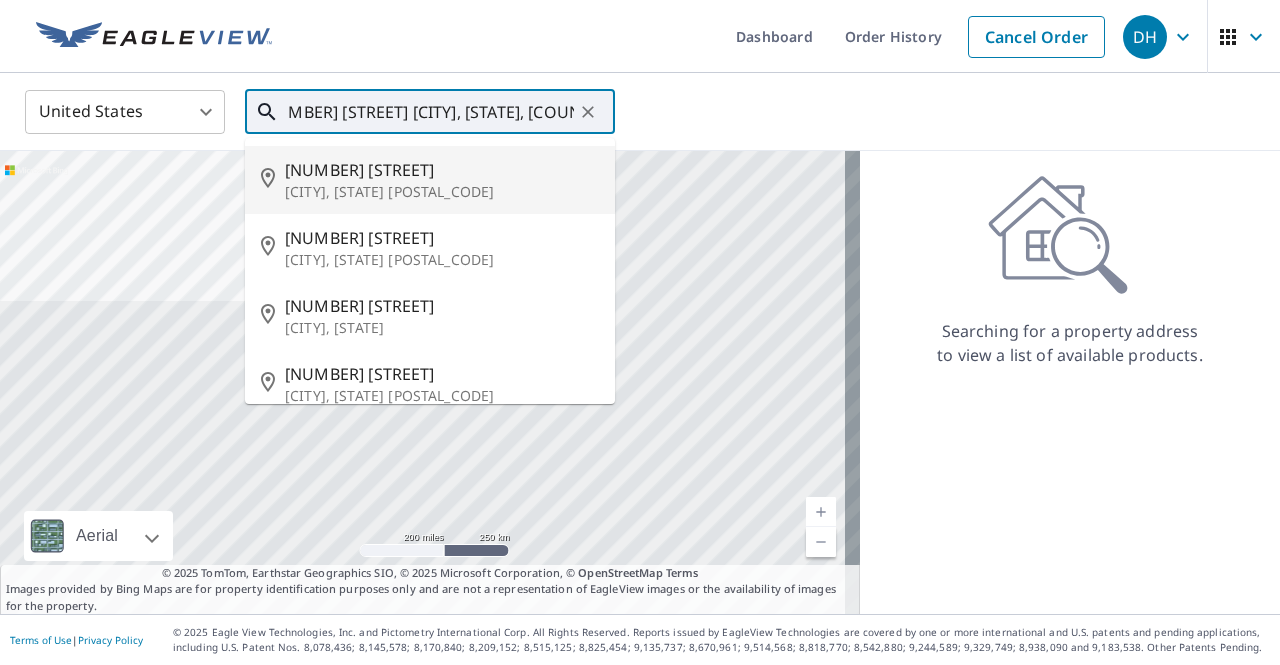 click on "11227 Jordan Ct" at bounding box center [442, 170] 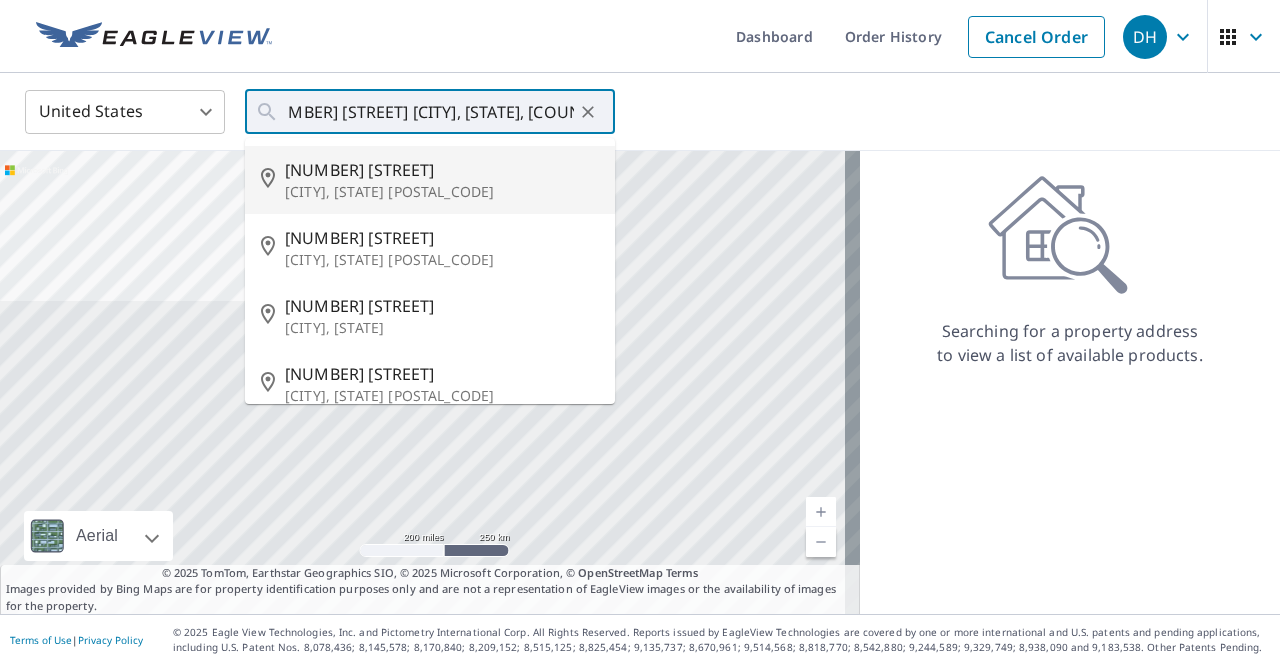 type on "11227 Jordan Ct Parker, CO 80134" 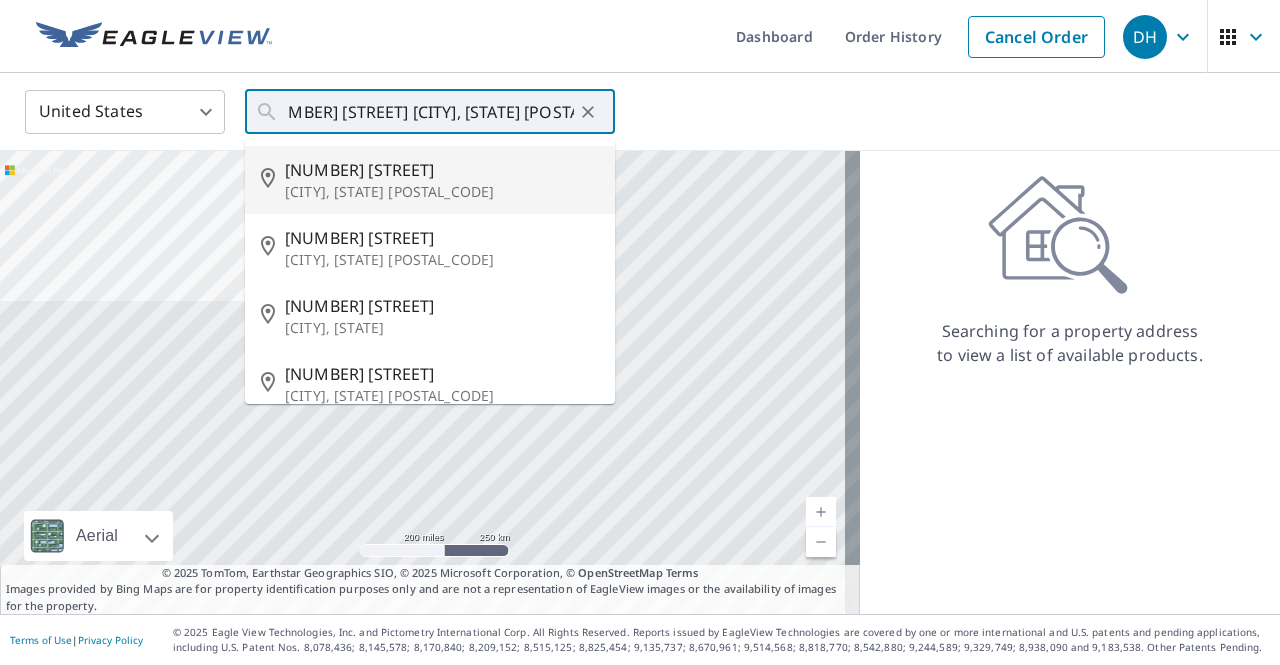 scroll, scrollTop: 0, scrollLeft: 0, axis: both 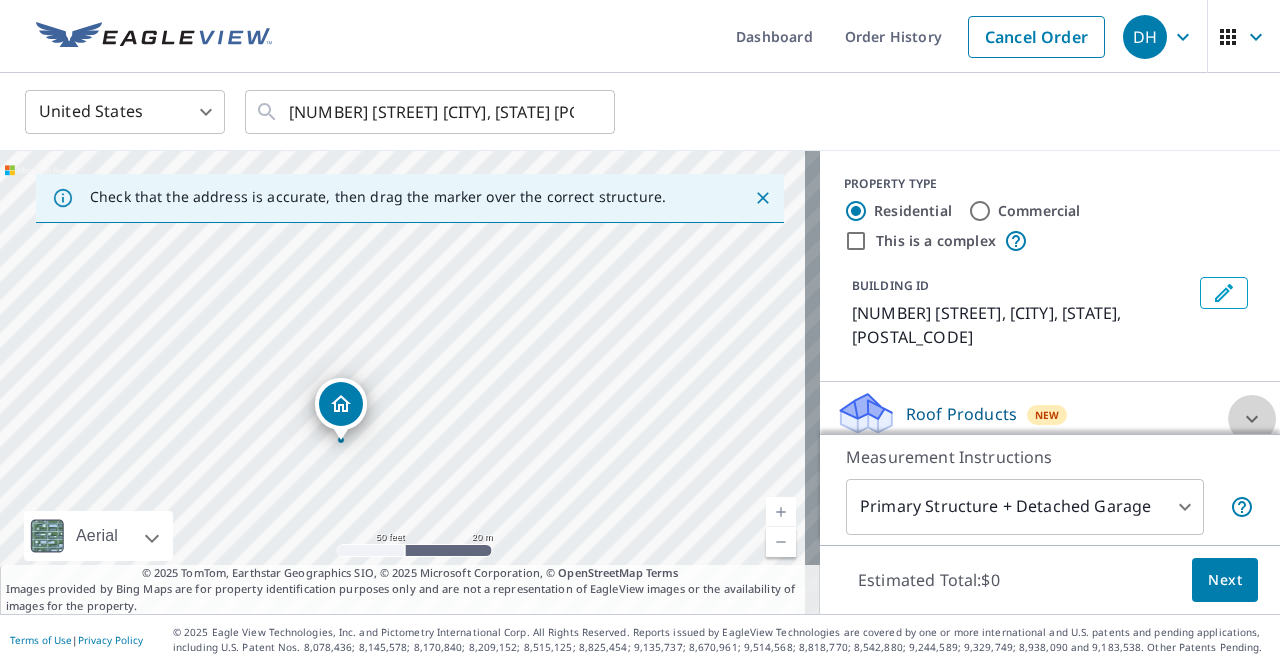 click 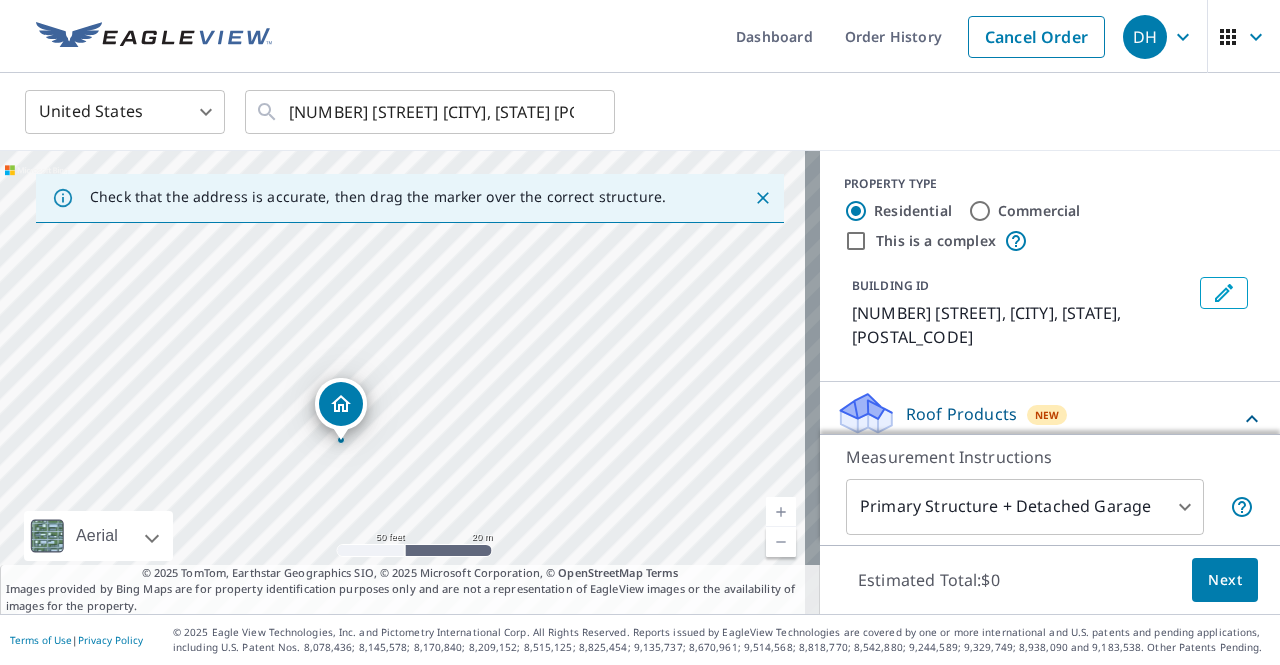click 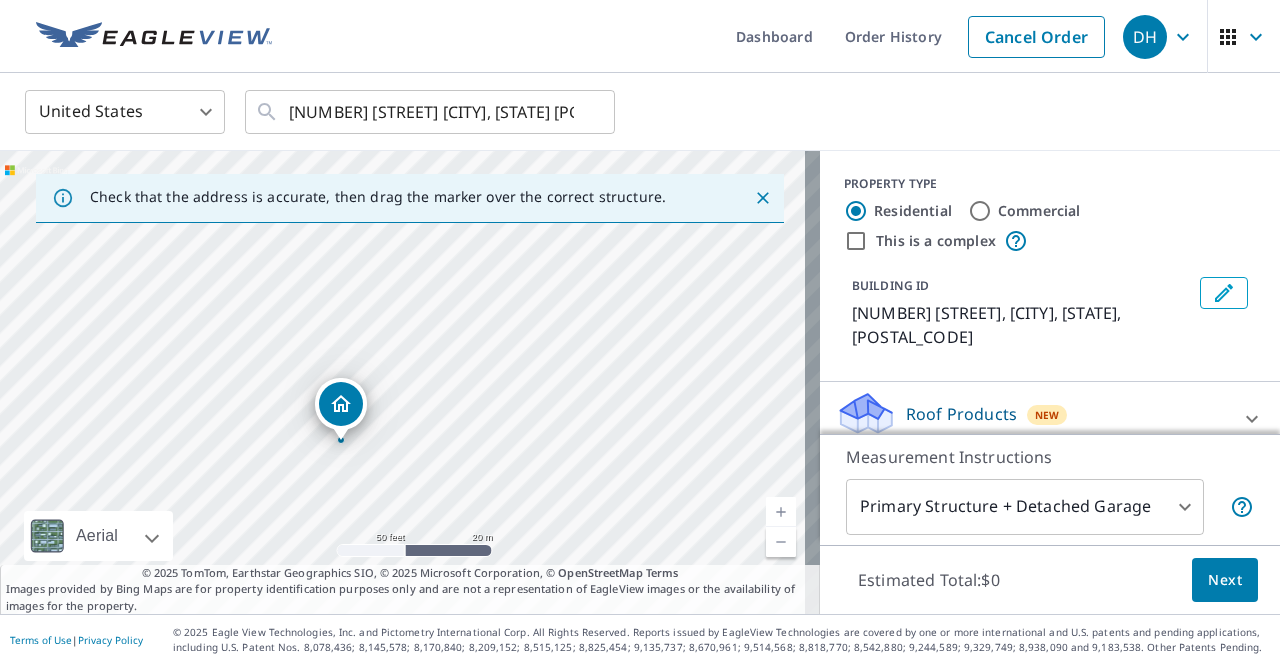 click on "DH DH
Dashboard Order History Cancel Order DH United States US ​ 11227 Jordan Ct Parker, CO 80134 ​ Check that the address is accurate, then drag the marker over the correct structure. 11227 Jordan Ct Parker, CO 80134 Aerial Road A standard road map Aerial A detailed look from above Labels Labels 50 feet 20 m © 2025 TomTom, © Vexcel Imaging, © 2025 Microsoft Corporation,  © OpenStreetMap Terms © 2025 TomTom, Earthstar Geographics SIO, © 2025 Microsoft Corporation, ©   OpenStreetMap   Terms Images provided by Bing Maps are for property identification purposes only and are not a representation of EagleView images or the availability of images for the property. PROPERTY TYPE Residential Commercial This is a complex BUILDING ID 11227 Jordan Ct, Parker, CO, 80134 Roof Products New ClaimsReady™ $33.25 - $83.25 Measurement Instructions Primary Structure + Detached Garage 1 ​ Estimated Total:  $0 Next Terms of Use  |  Privacy Policy" at bounding box center (640, 332) 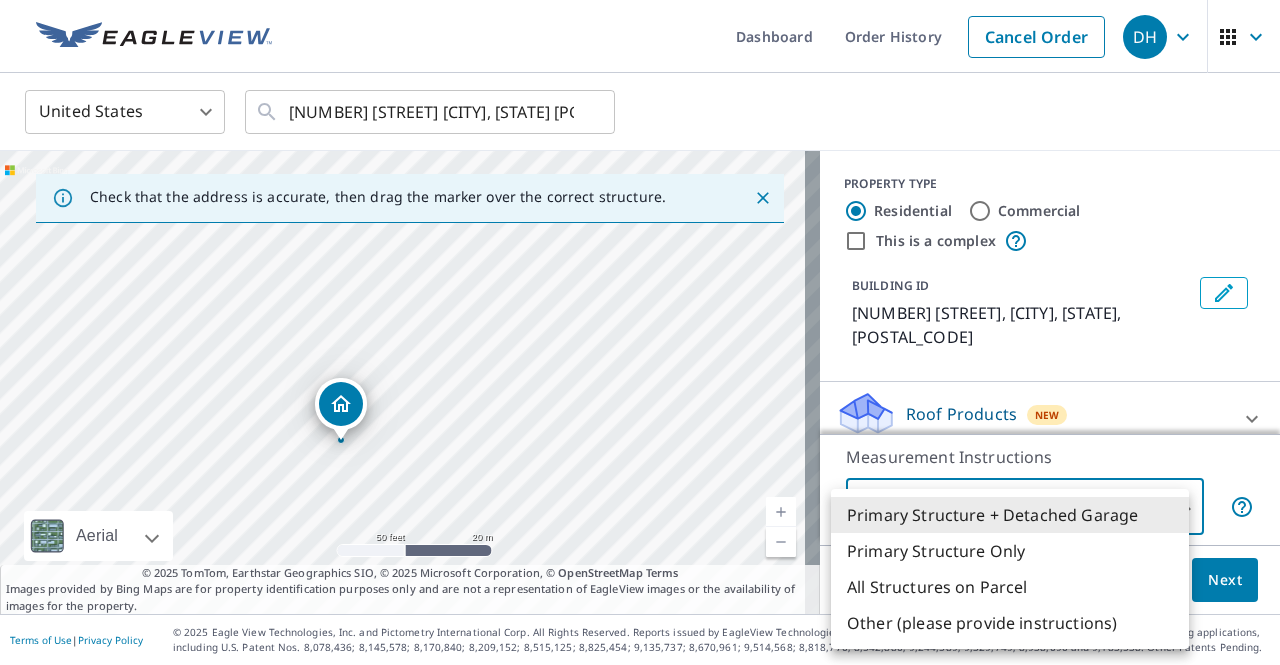 click on "All Structures on Parcel" at bounding box center [1010, 587] 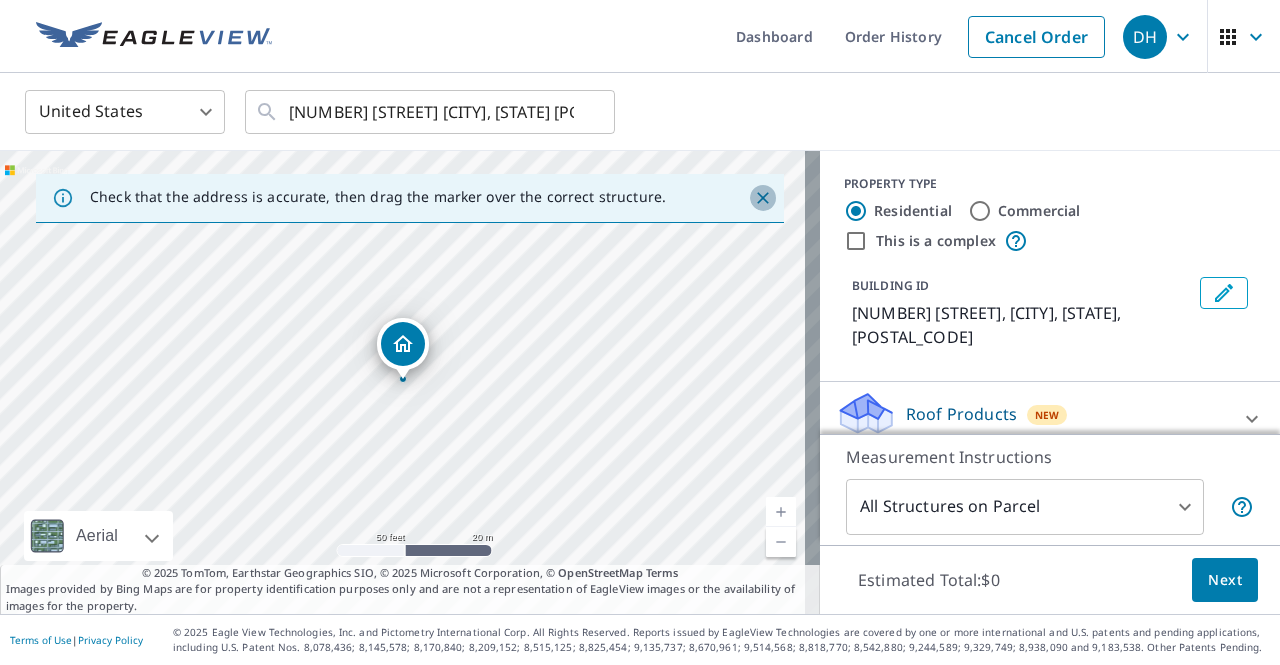 click 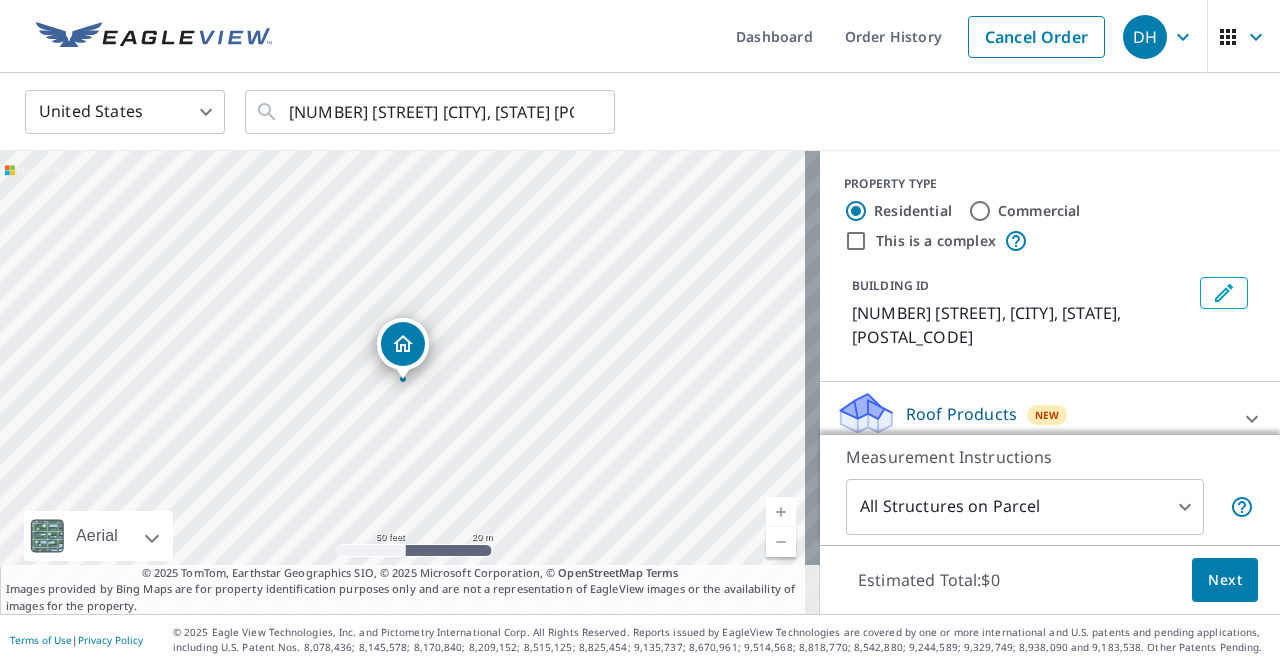 click on "Next" at bounding box center [1225, 580] 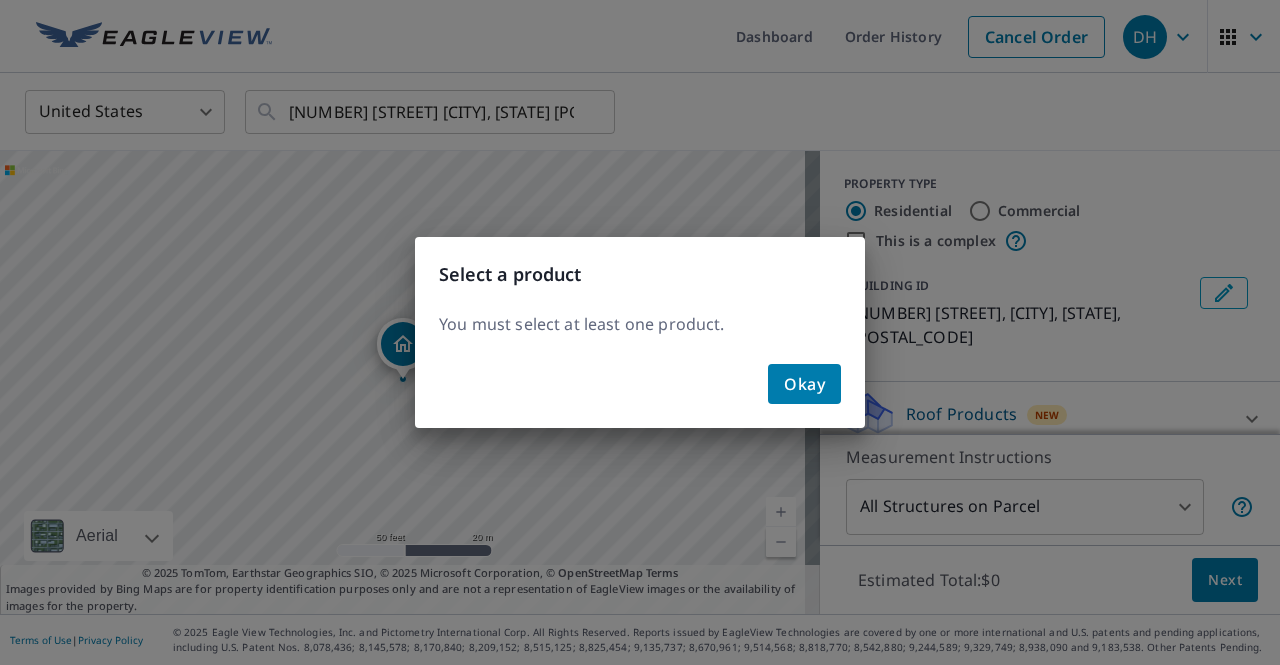 click on "Okay" at bounding box center (804, 384) 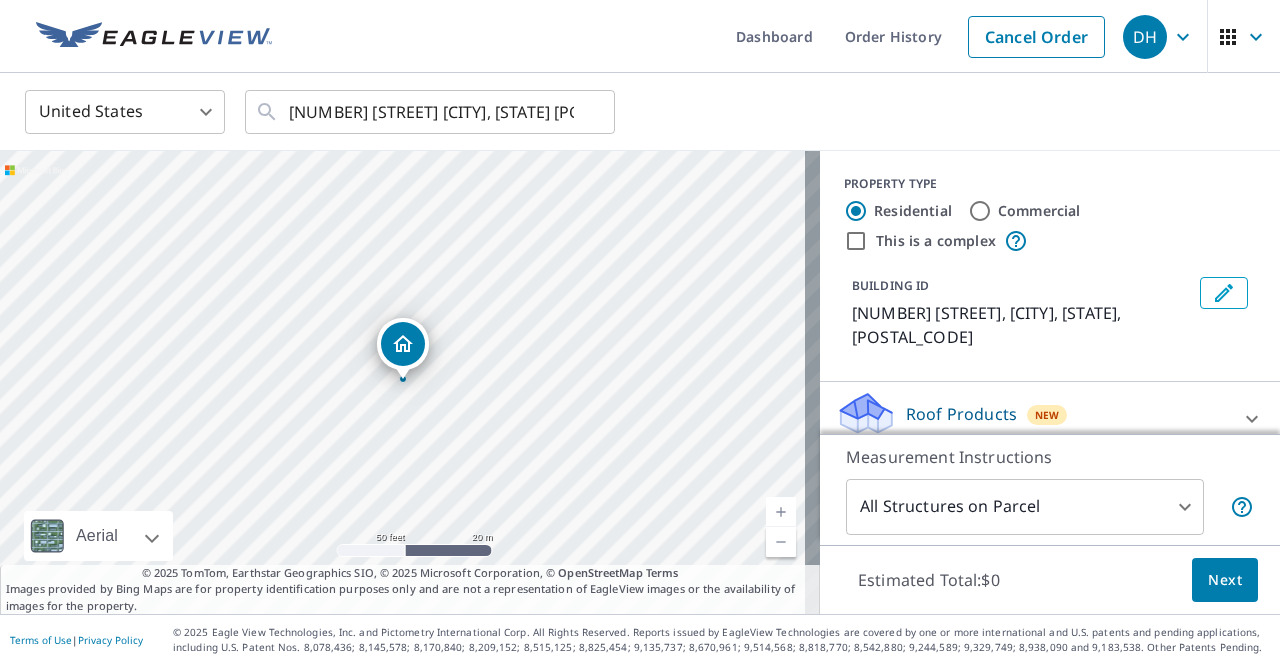 click on "11227 Jordan Ct Parker, CO 80134" at bounding box center (410, 382) 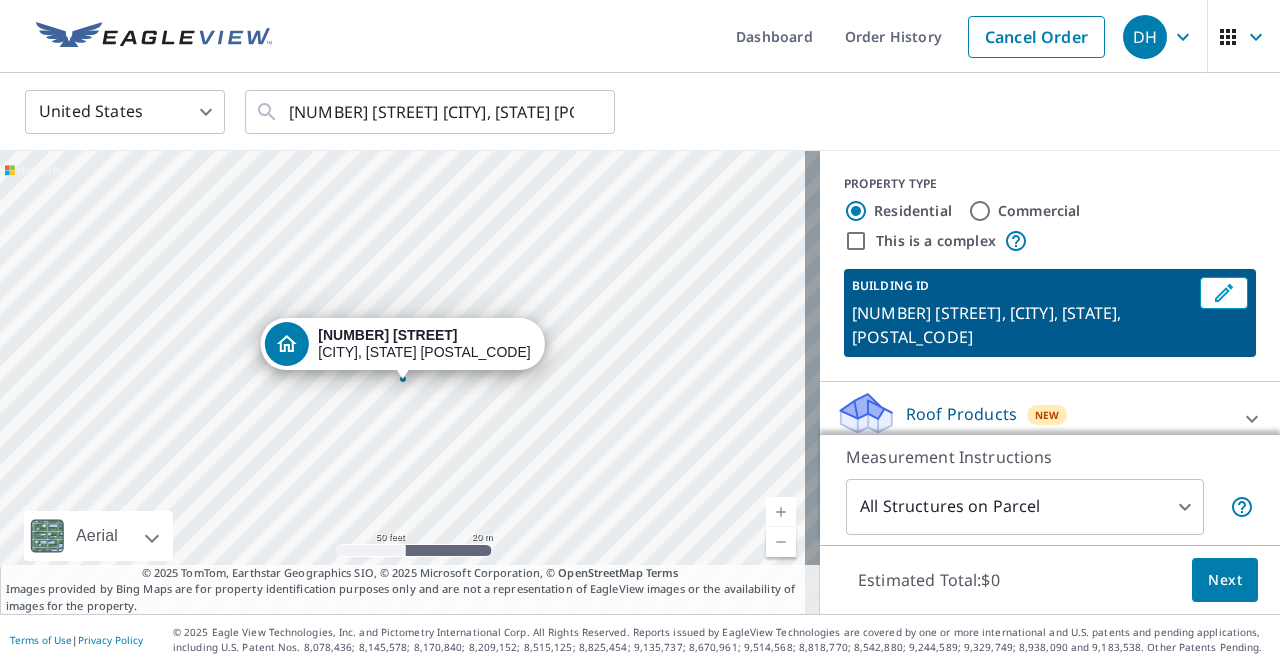 click on "Next" at bounding box center (1225, 580) 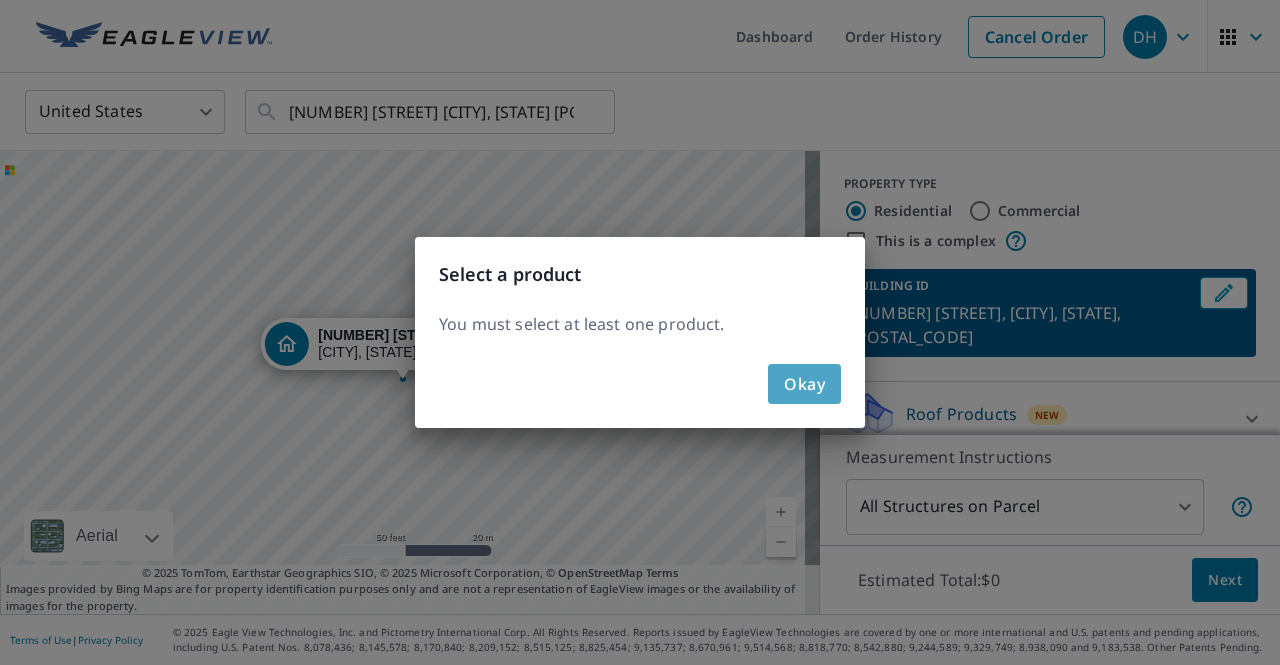 click on "Okay" at bounding box center [804, 384] 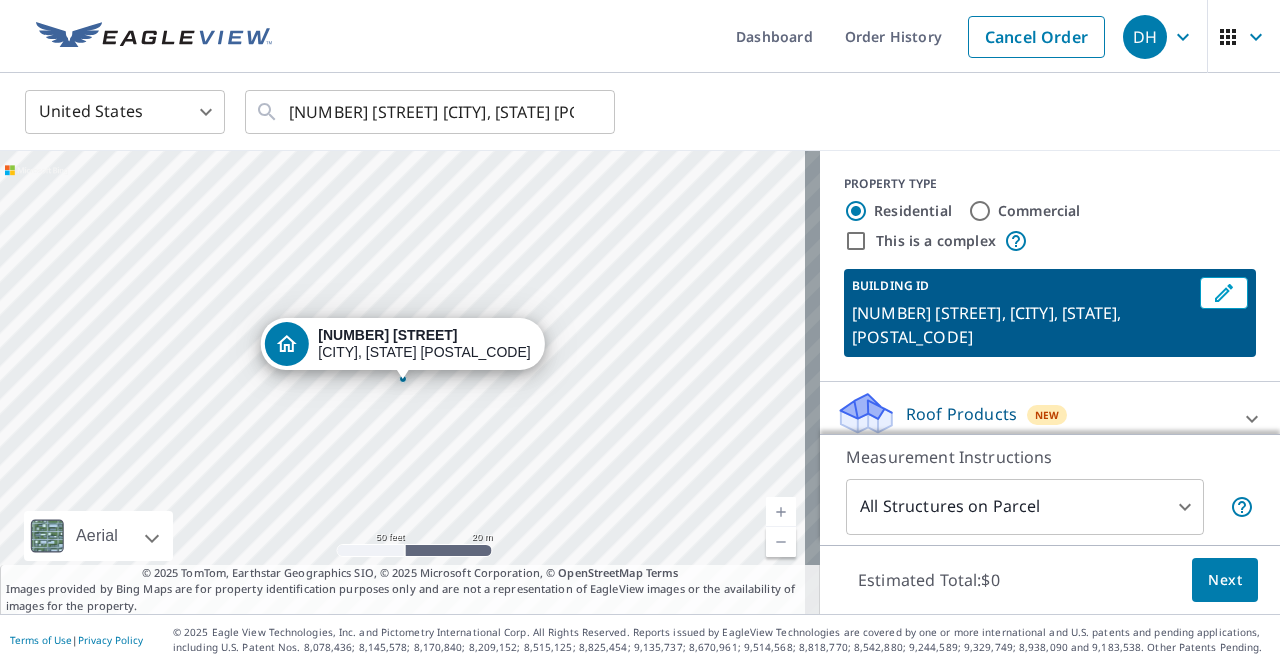 click on "11227 Jordan Ct Parker, CO 80134" at bounding box center [410, 382] 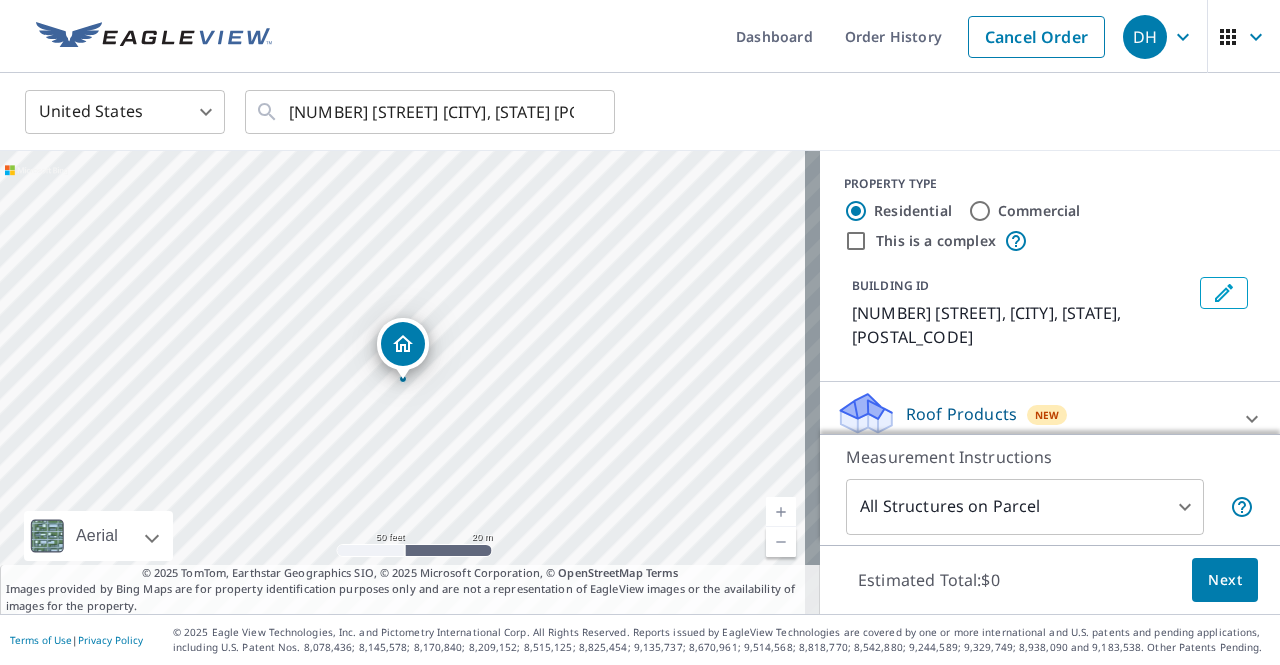 click on "11227 Jordan Ct Parker, CO 80134" at bounding box center (410, 382) 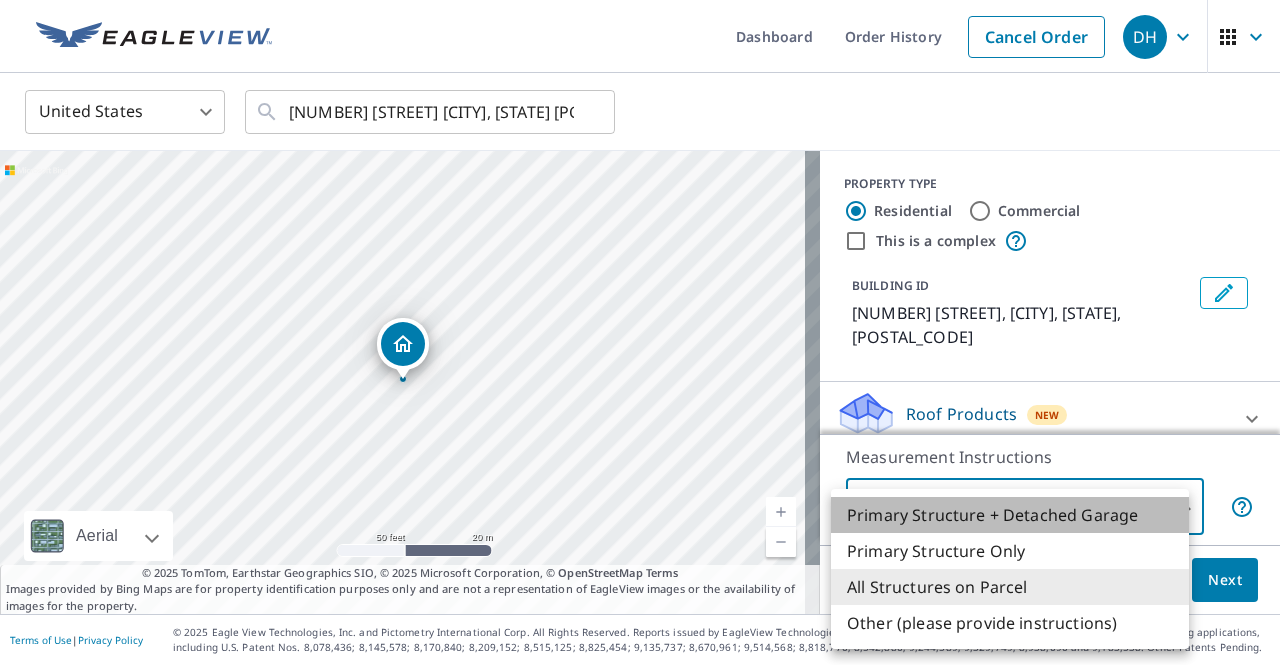 click on "Primary Structure + Detached Garage" at bounding box center (1010, 515) 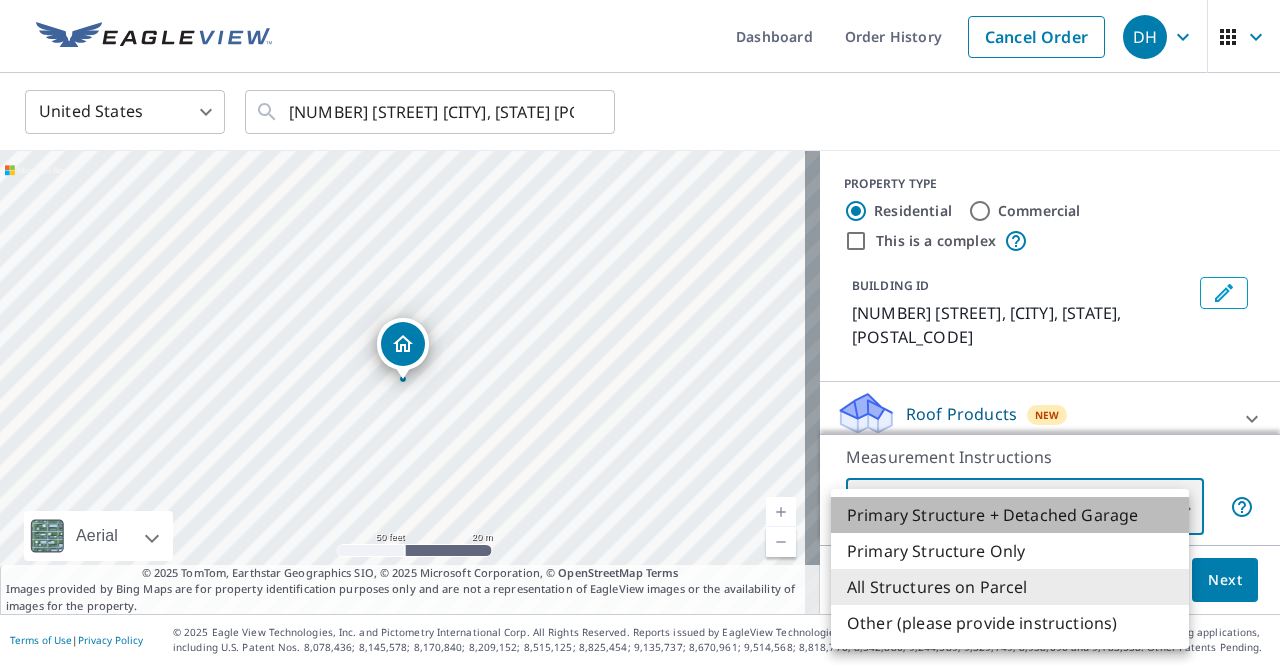 type on "1" 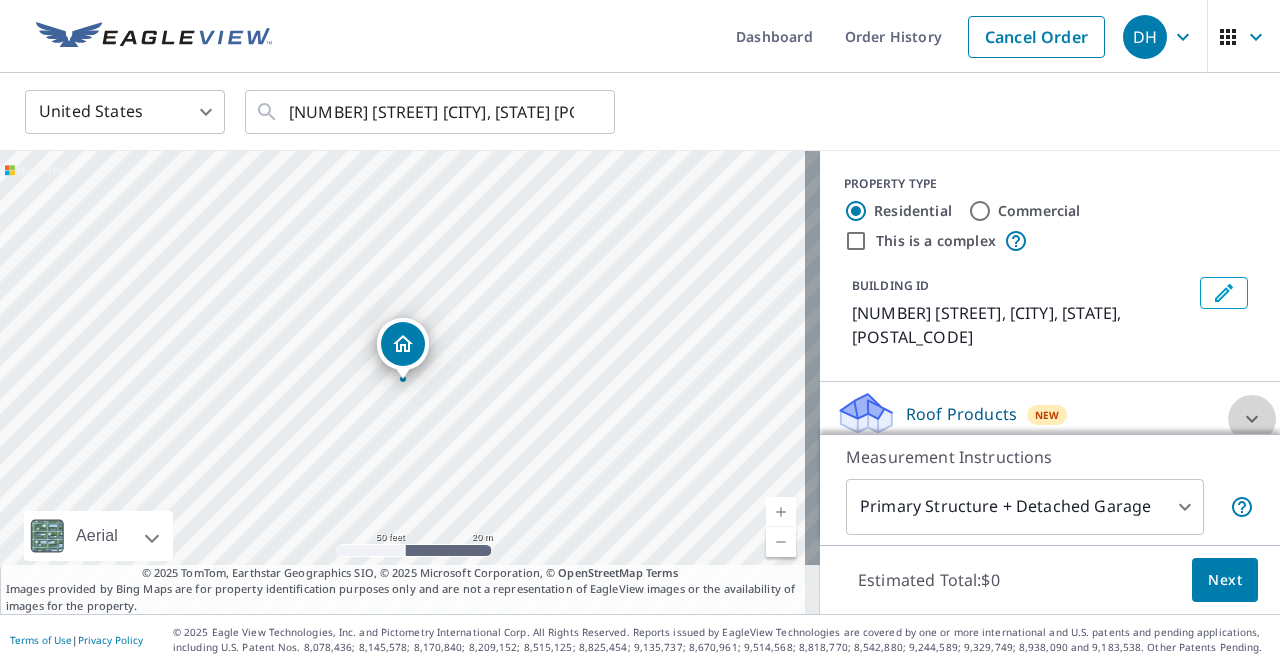 click 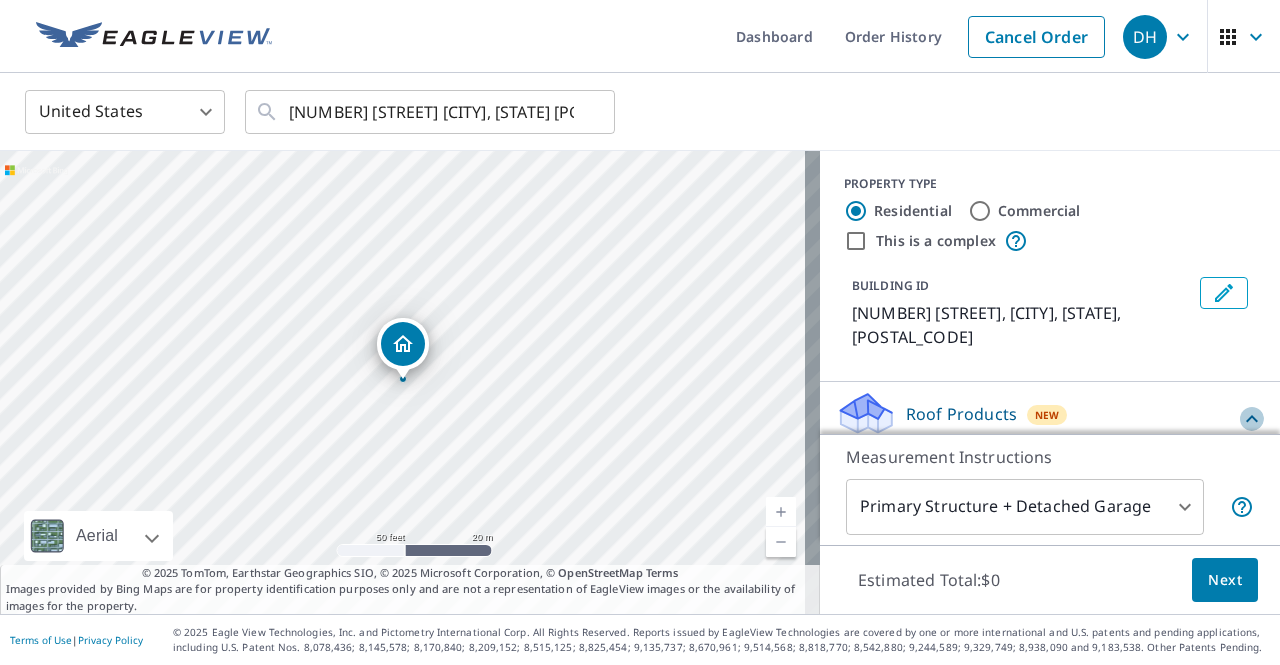 click 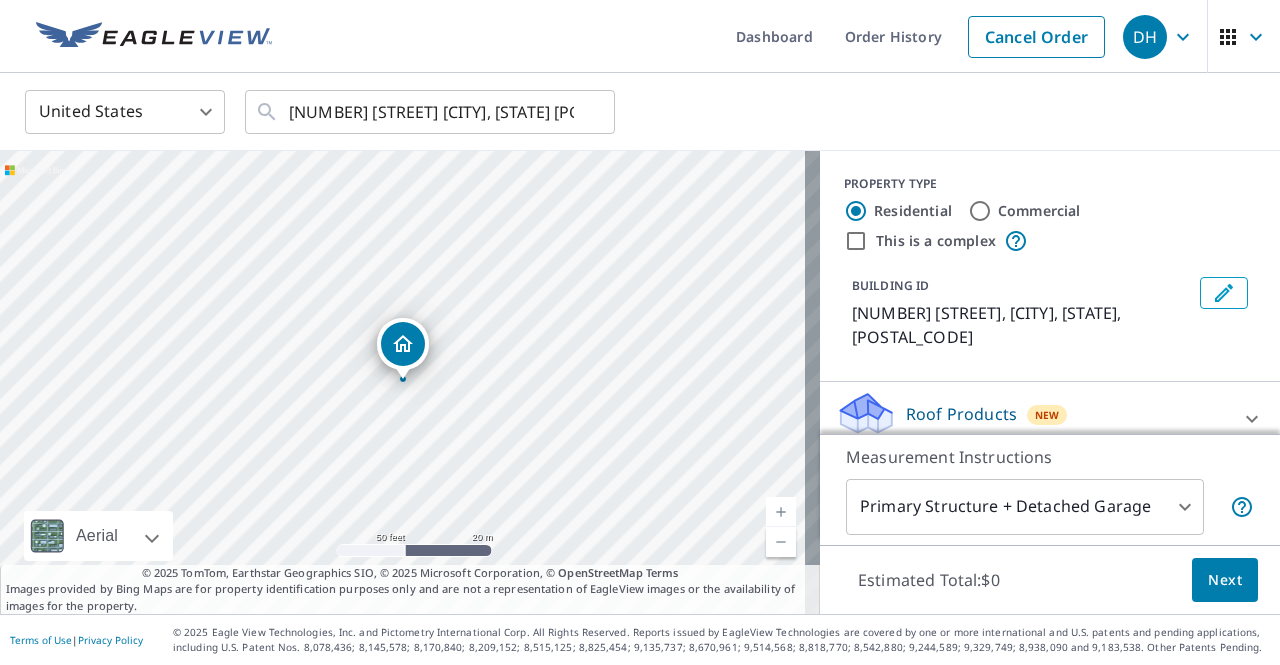 click on "Roof Products" at bounding box center (961, 414) 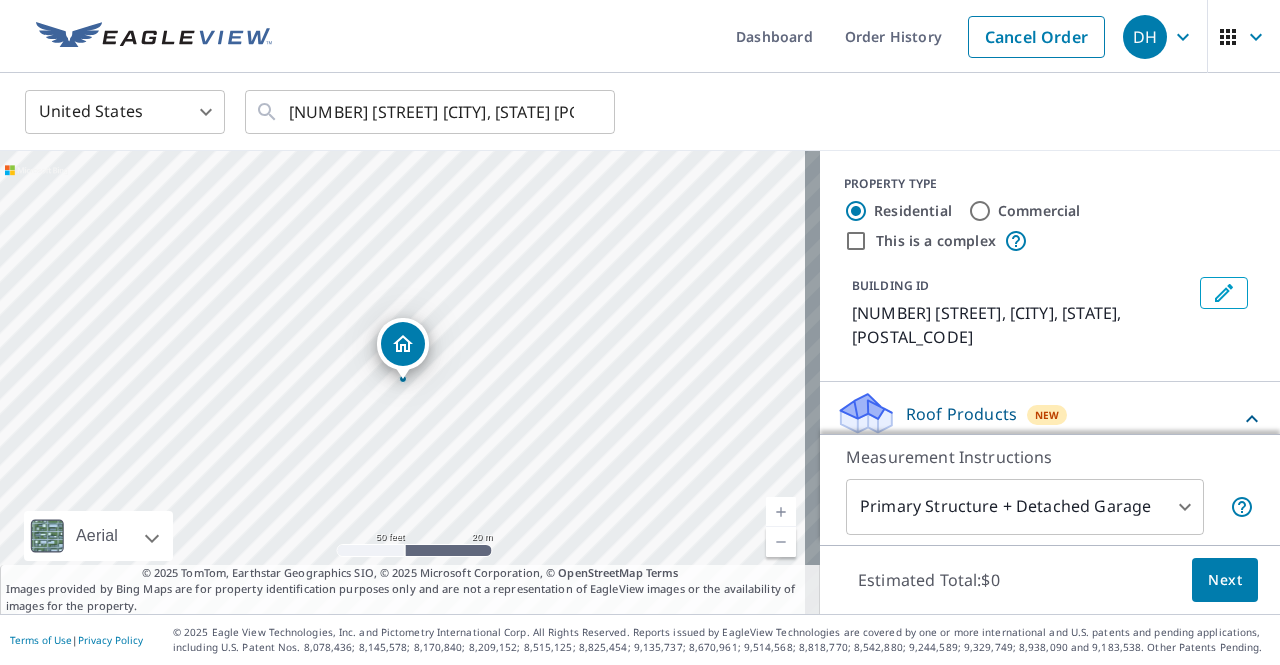 click on "Roof Products" at bounding box center [961, 414] 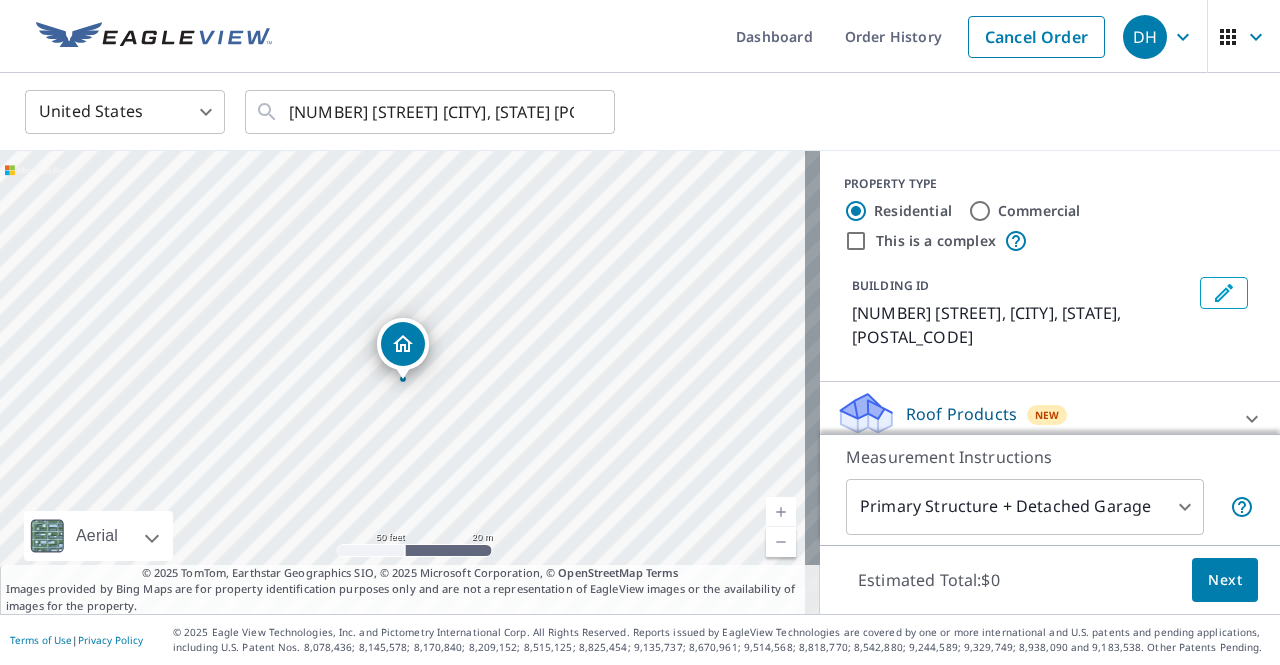 click on "11227 Jordan Ct Parker, CO 80134" at bounding box center (403, 344) 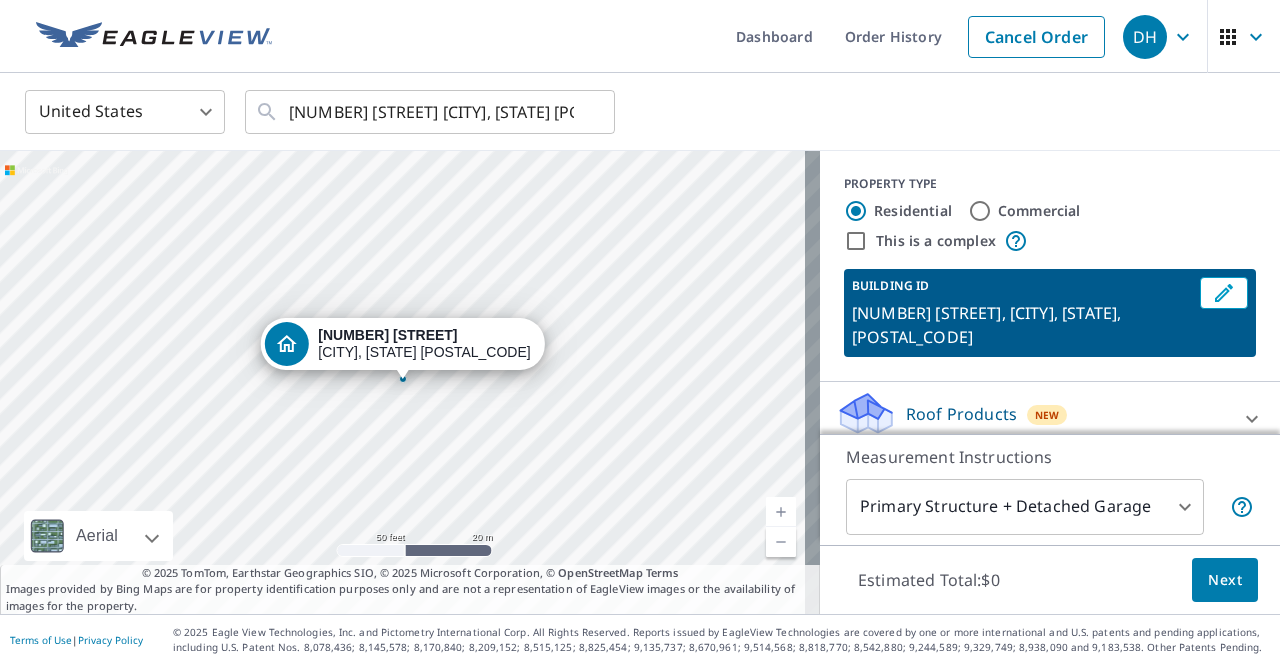 click on "BUILDING ID 11227 Jordan Ct, Parker, CO, 80134" at bounding box center [1022, 313] 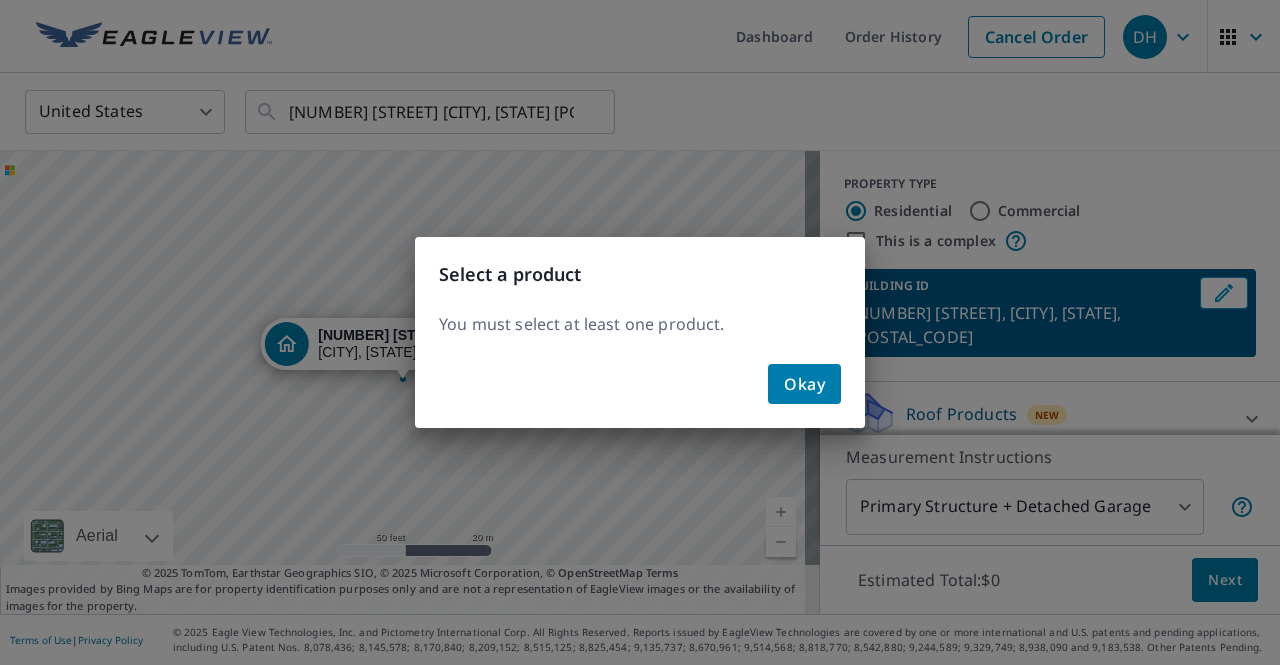 click on "Okay" at bounding box center [804, 384] 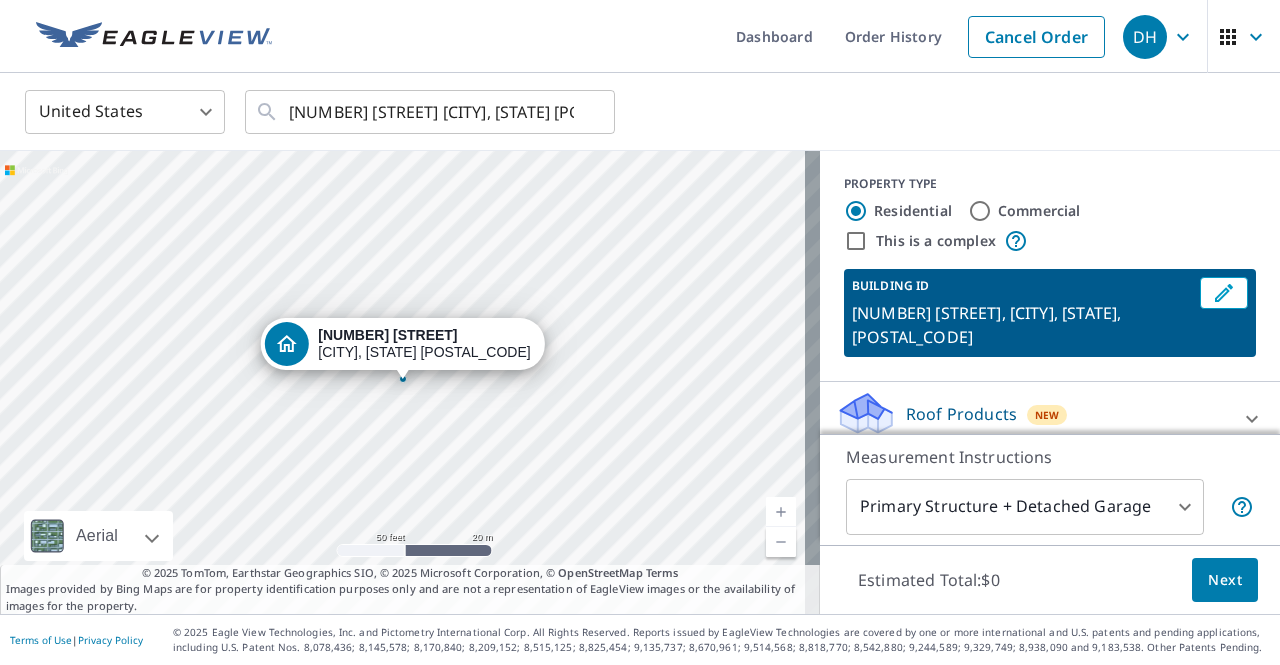 click on "Roof Products" at bounding box center (961, 414) 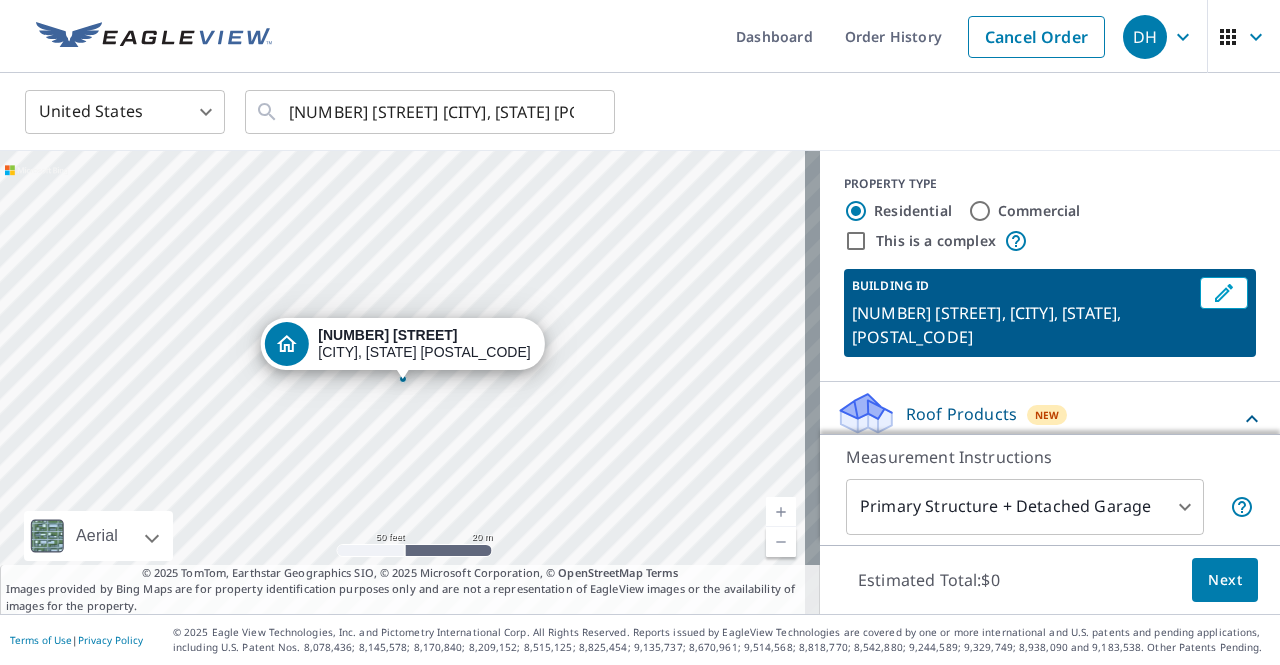 click on "Roof Products" at bounding box center [961, 414] 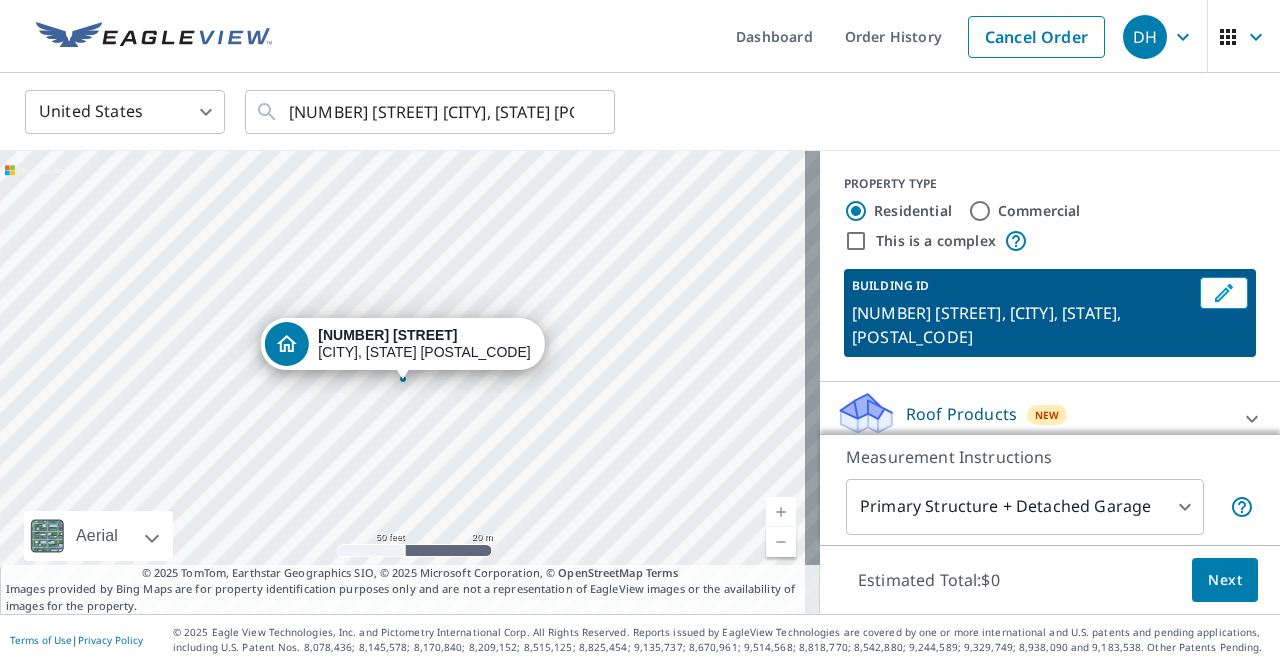 click on "New" at bounding box center [1047, 415] 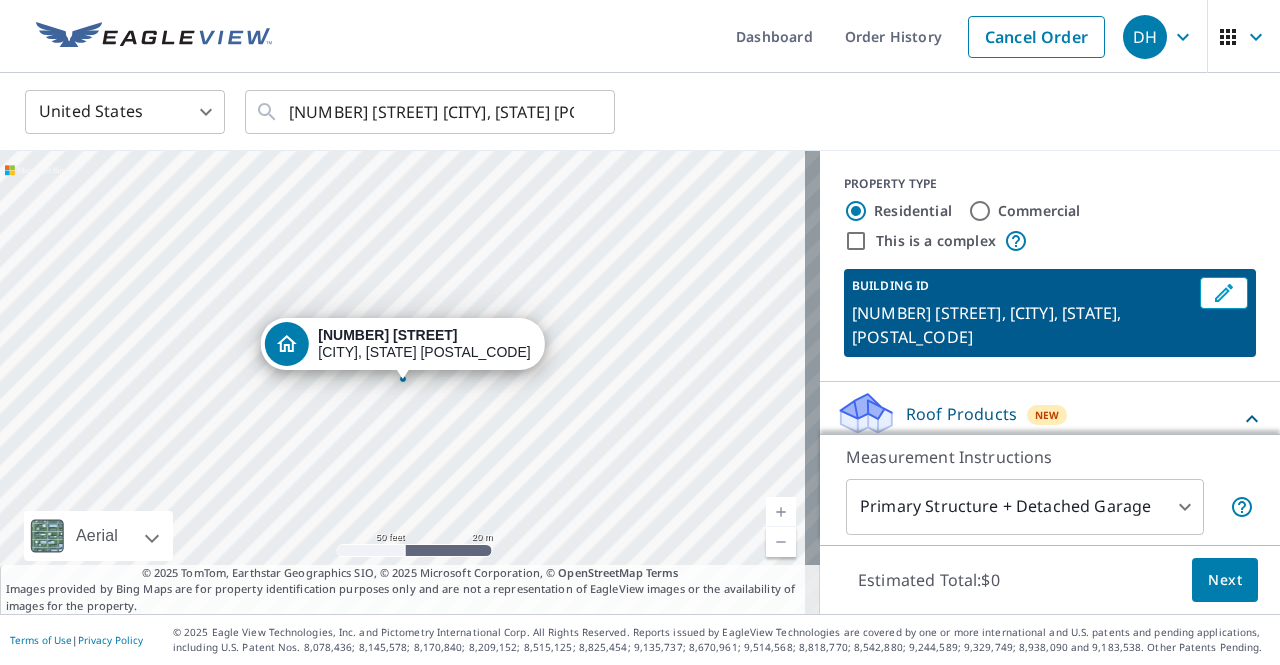 click on "New" at bounding box center (1047, 415) 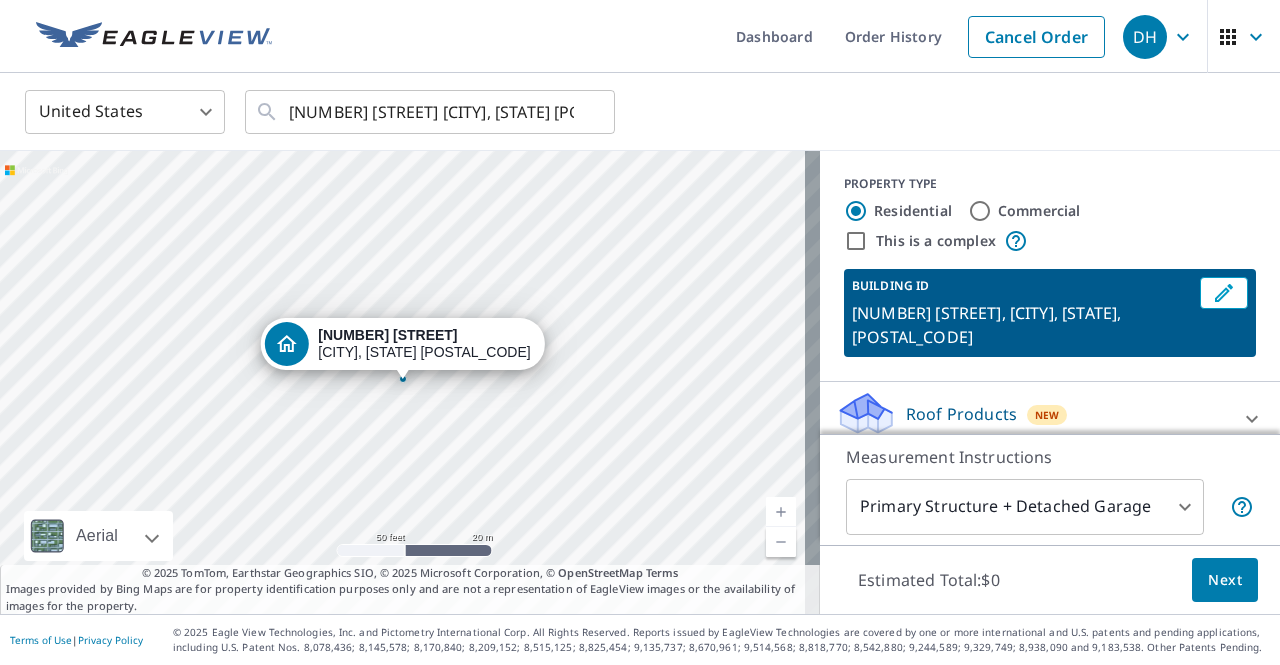click at bounding box center (1252, 419) 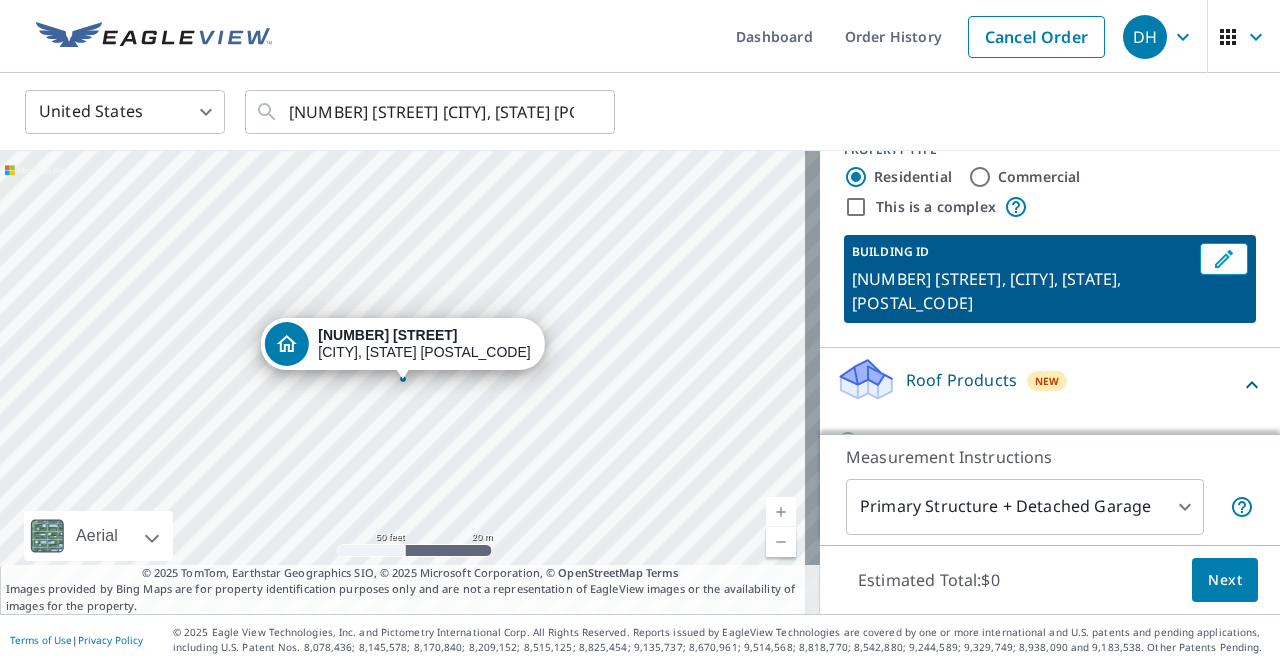 scroll, scrollTop: 53, scrollLeft: 0, axis: vertical 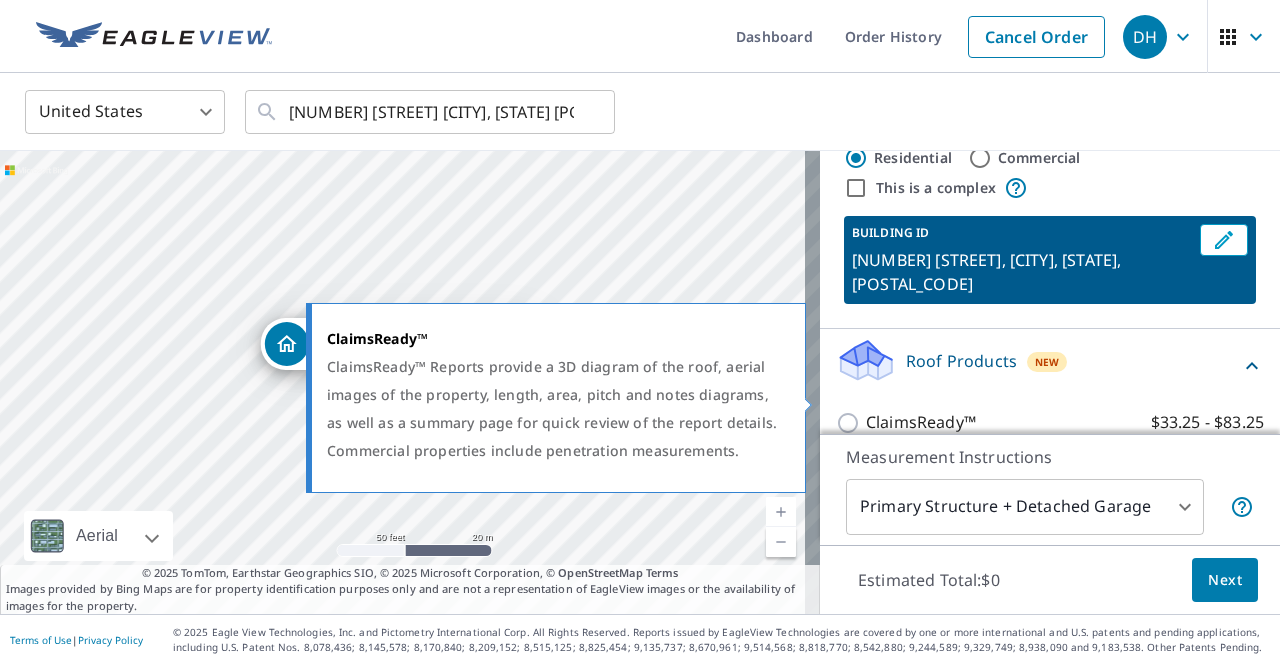 click on "ClaimsReady™" at bounding box center (921, 422) 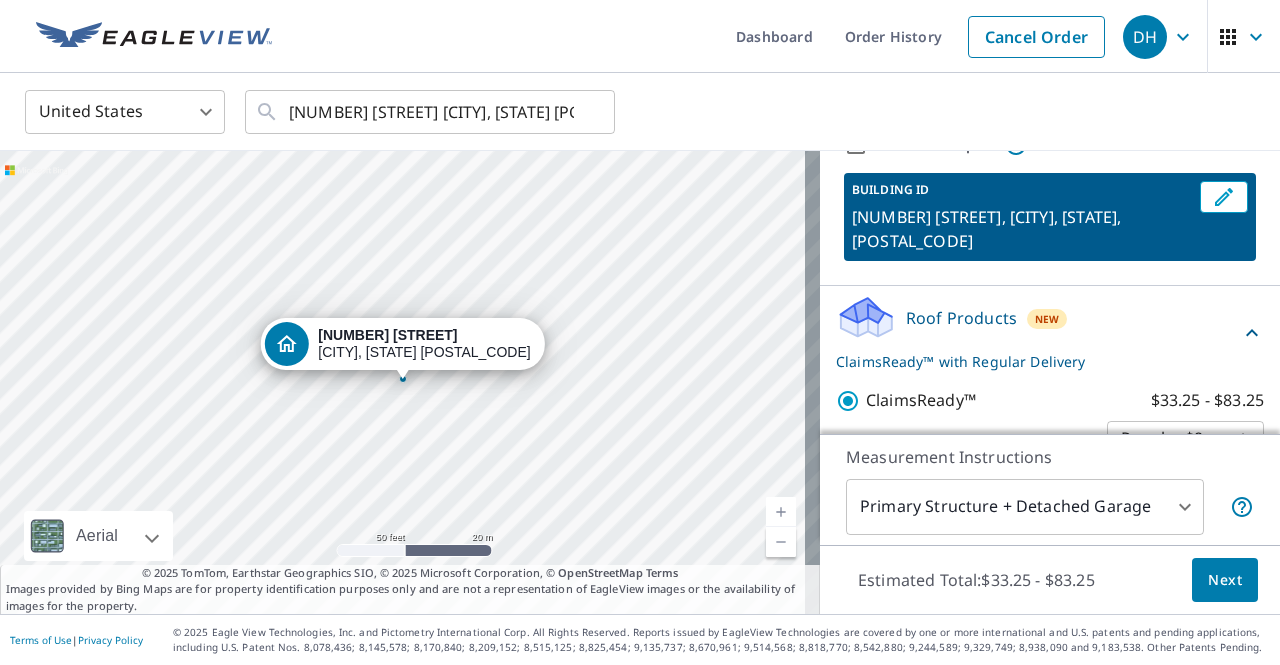 scroll, scrollTop: 118, scrollLeft: 0, axis: vertical 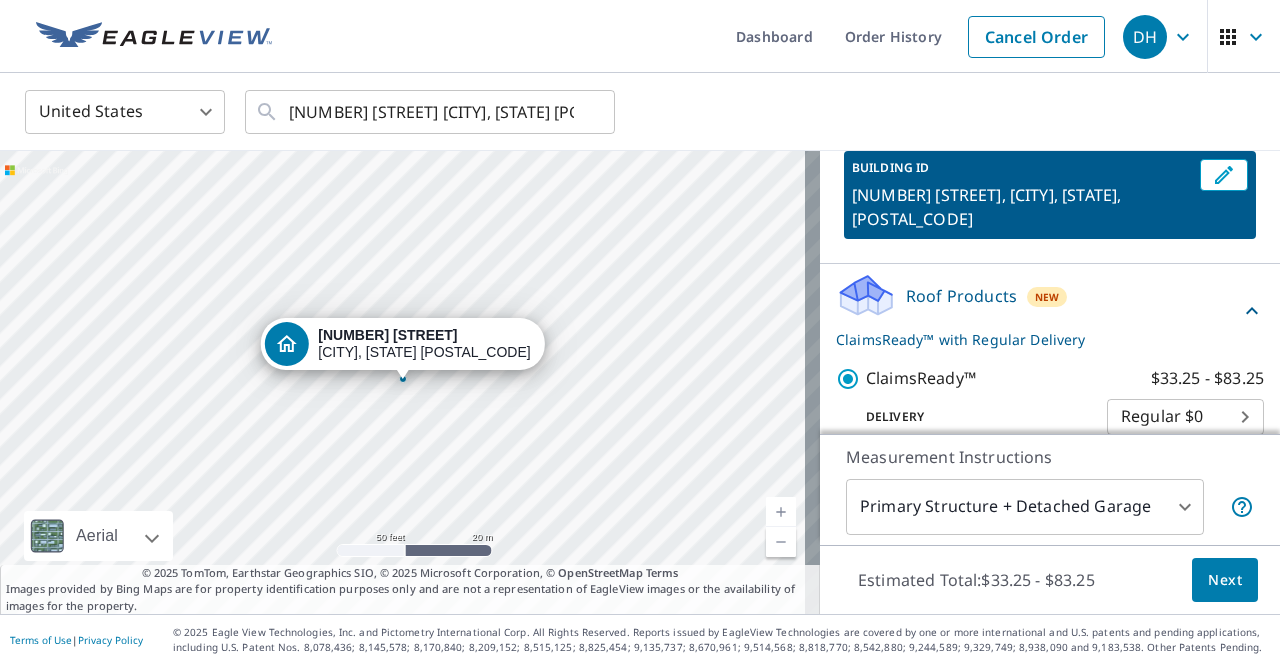 click on "DH DH
Dashboard Order History Cancel Order DH United States US ​ 11227 Jordan Ct Parker, CO 80134 ​ 11227 Jordan Ct Parker, CO 80134 Aerial Road A standard road map Aerial A detailed look from above Labels Labels 50 feet 20 m © 2025 TomTom, © Vexcel Imaging, © 2025 Microsoft Corporation,  © OpenStreetMap Terms © 2025 TomTom, Earthstar Geographics SIO, © 2025 Microsoft Corporation, ©   OpenStreetMap   Terms Images provided by Bing Maps are for property identification purposes only and are not a representation of EagleView images or the availability of images for the property. PROPERTY TYPE Residential Commercial This is a complex BUILDING ID 11227 Jordan Ct, Parker, CO, 80134 Roof Products New ClaimsReady™ with Regular Delivery ClaimsReady™ $33.25 - $83.25 Delivery Regular $0 8 ​ Measurement Instructions Primary Structure + Detached Garage 1 ​ Estimated Total:  $33.25 - $83.25 Next Terms of Use  |  Privacy Policy" at bounding box center (640, 332) 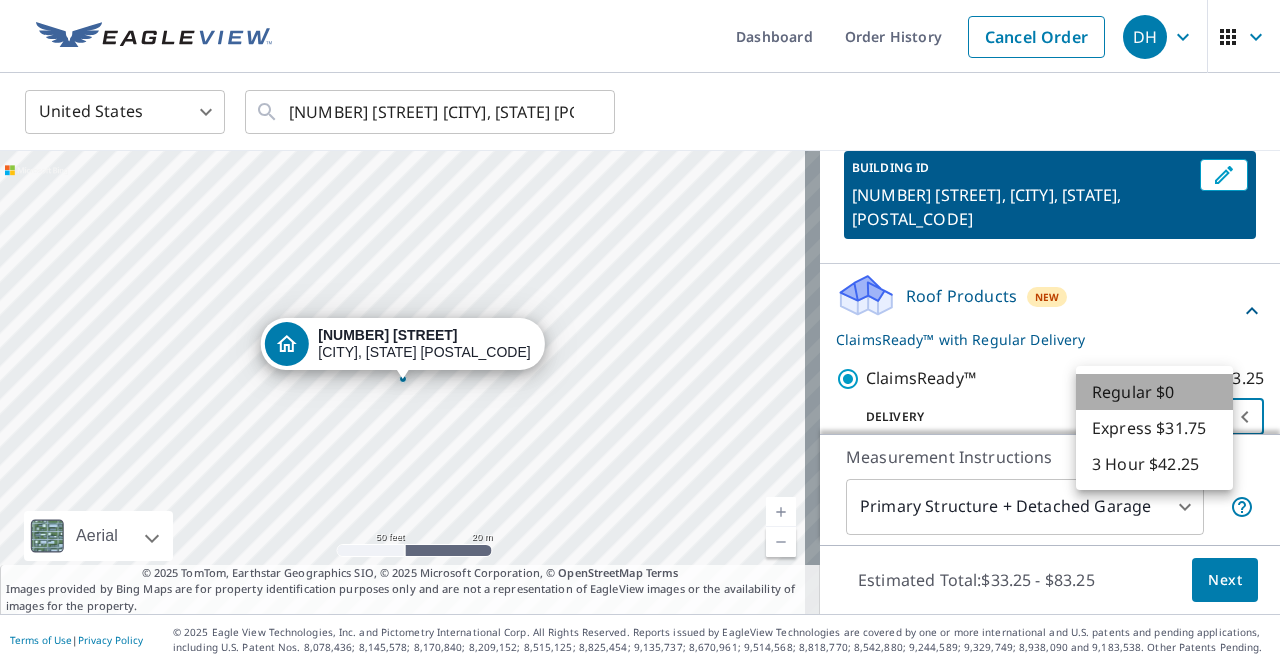 click on "Regular $0" at bounding box center (1154, 392) 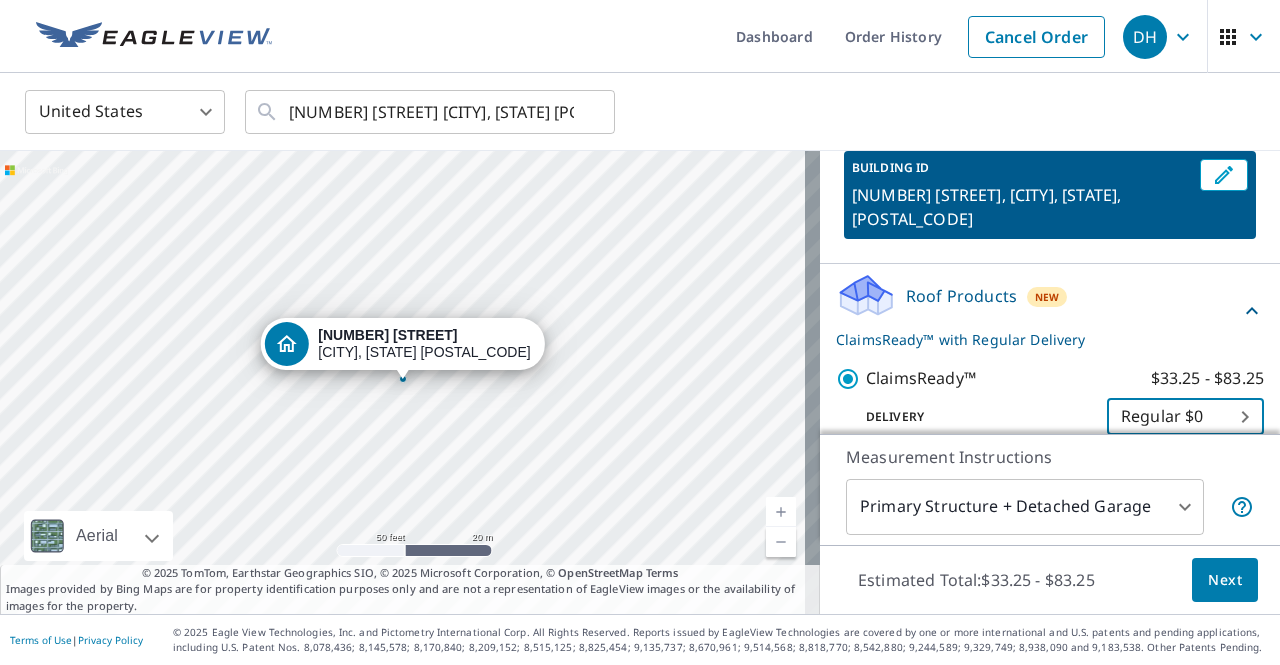 click on "Next" at bounding box center (1225, 580) 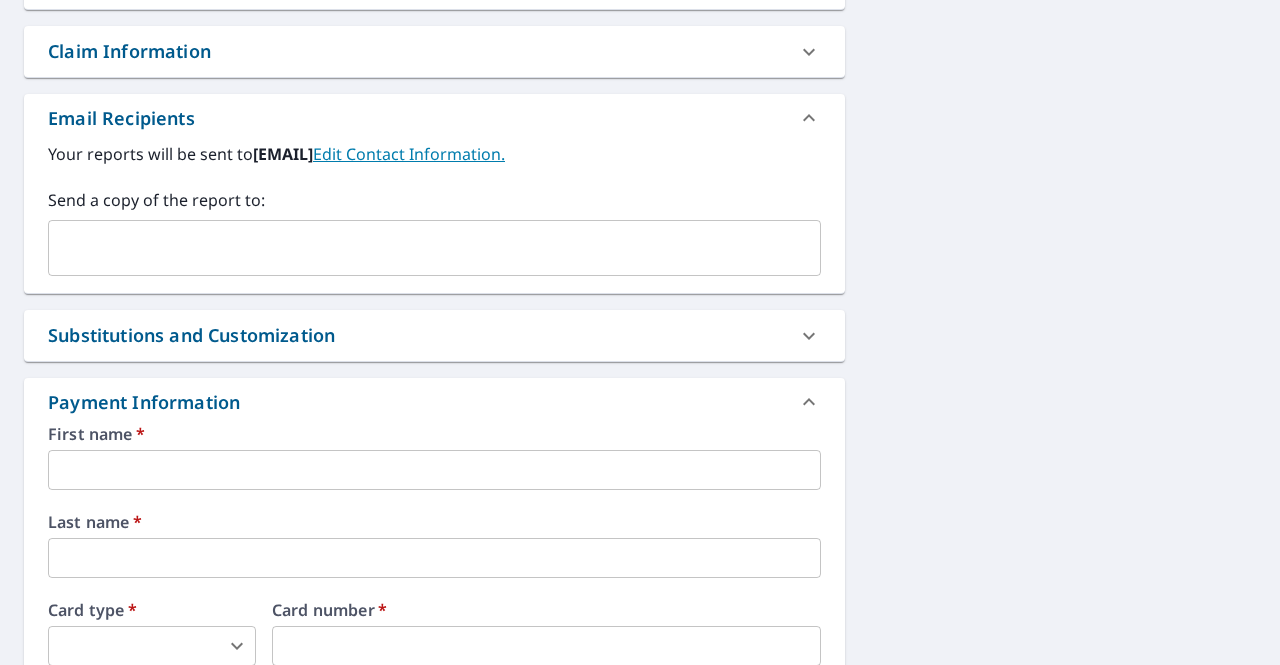 scroll, scrollTop: 0, scrollLeft: 0, axis: both 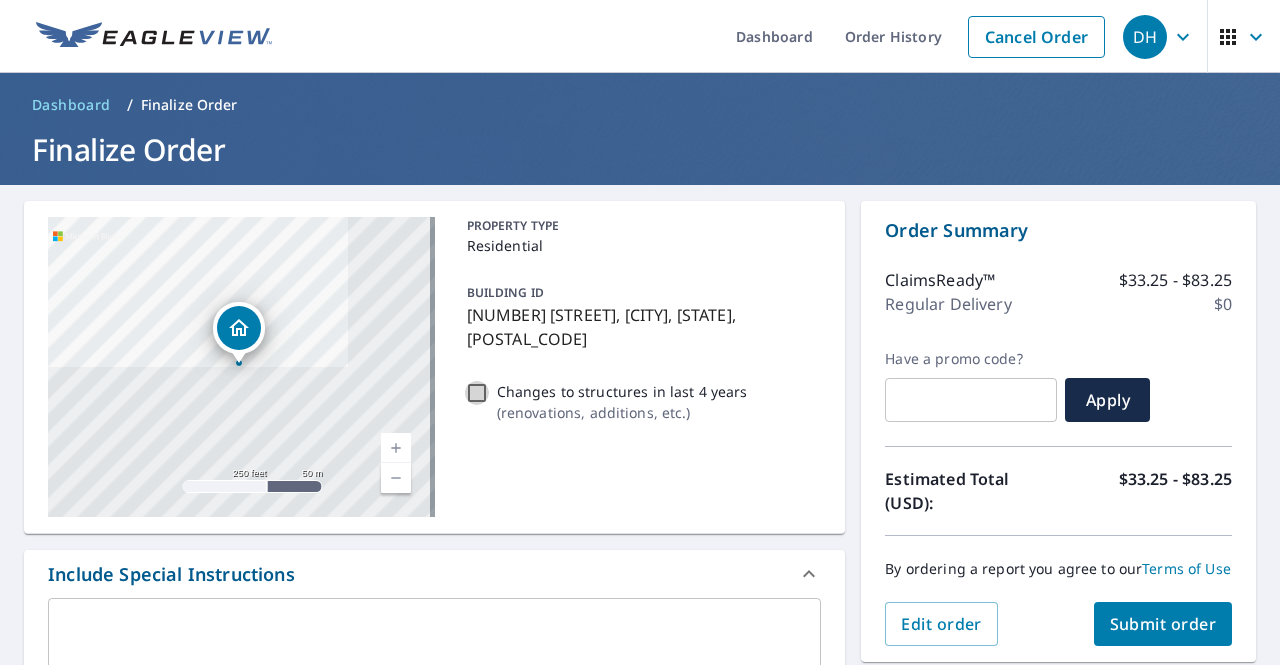 click on "Changes to structures in last 4 years ( renovations, additions, etc. )" at bounding box center [477, 393] 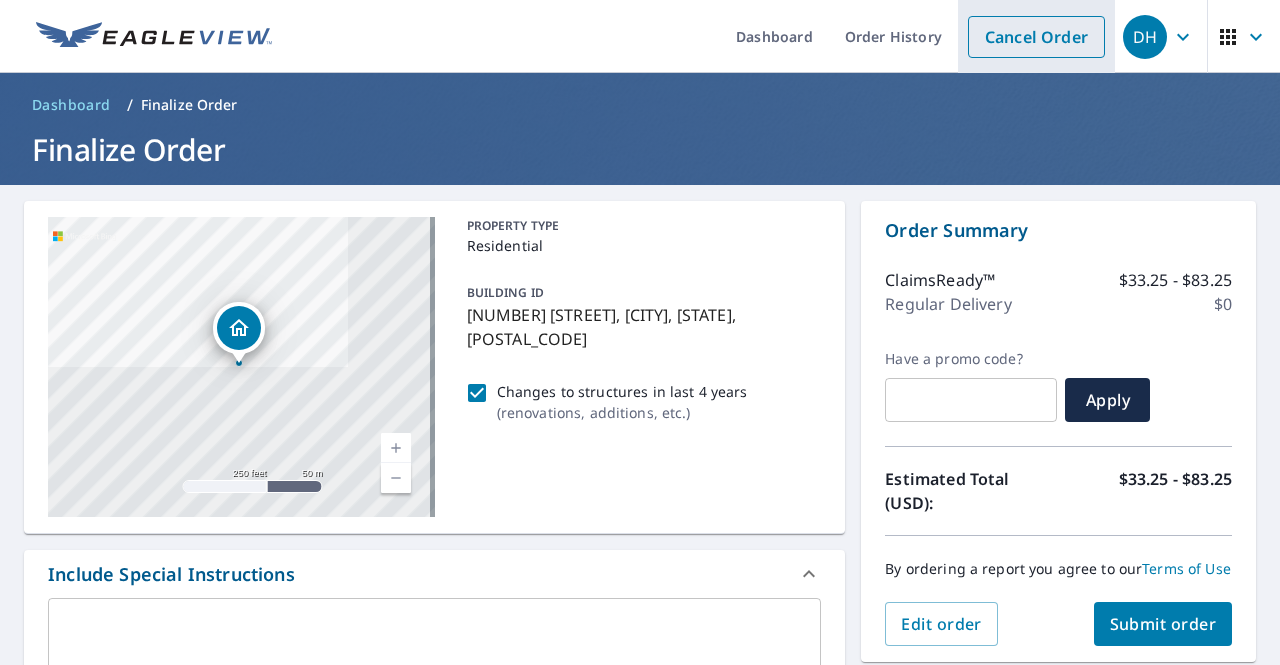 click on "Cancel Order" at bounding box center (1036, 37) 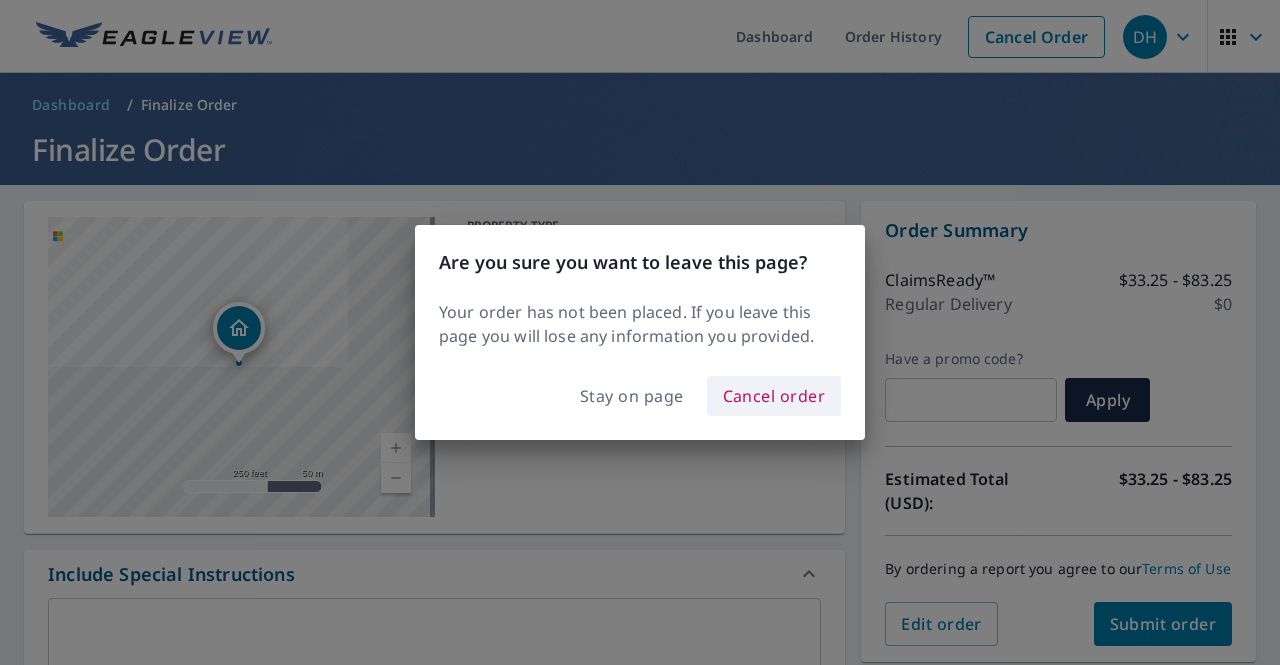 click on "Cancel order" at bounding box center [774, 396] 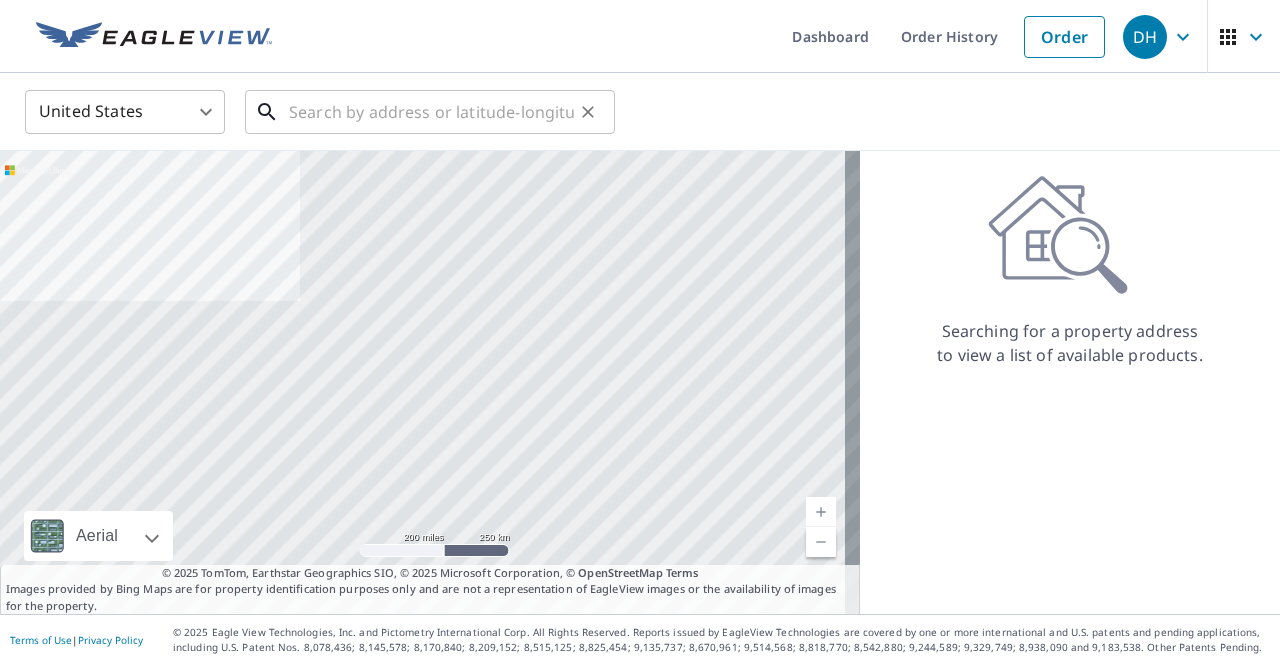 click at bounding box center (431, 112) 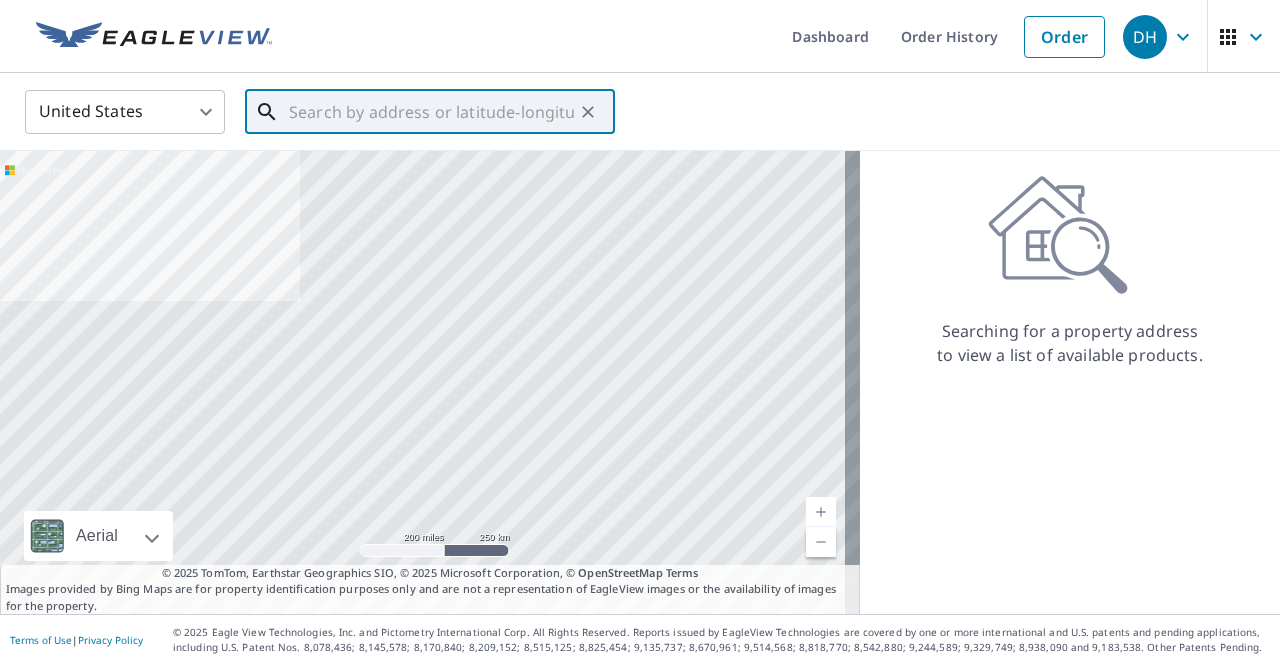 paste on "11227 Jordan Ct Parker, CO, United States" 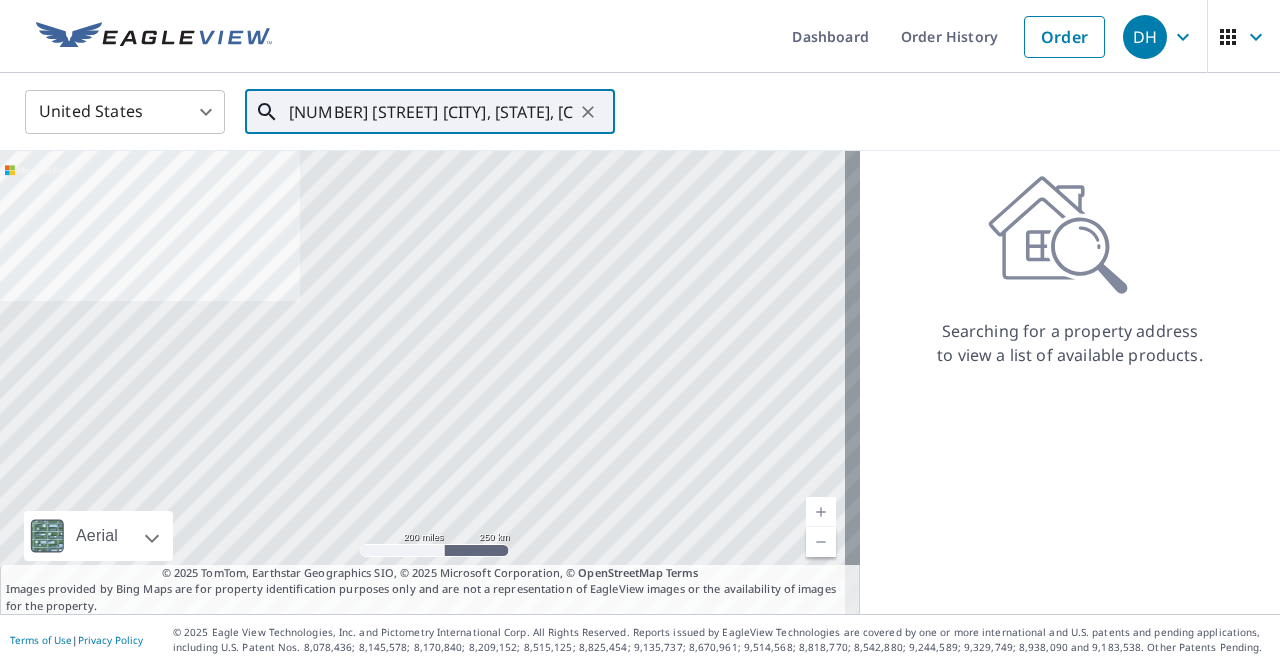 scroll, scrollTop: 0, scrollLeft: 30, axis: horizontal 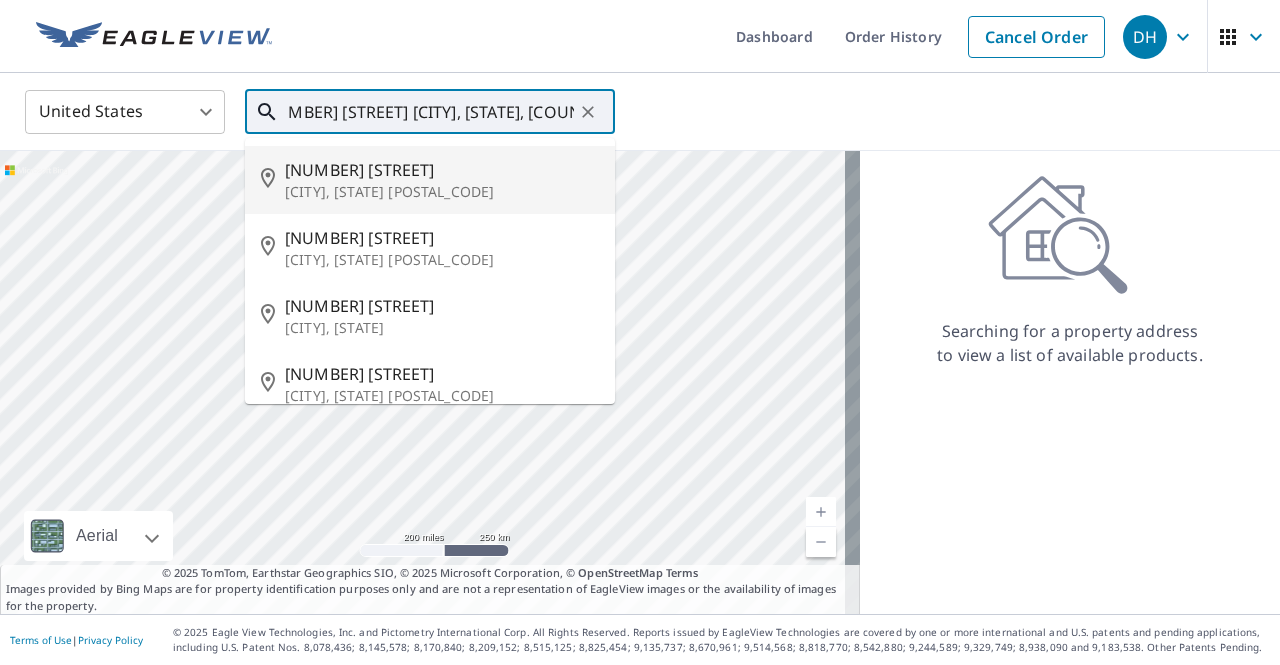 click on "11227 Jordan Ct" at bounding box center (442, 170) 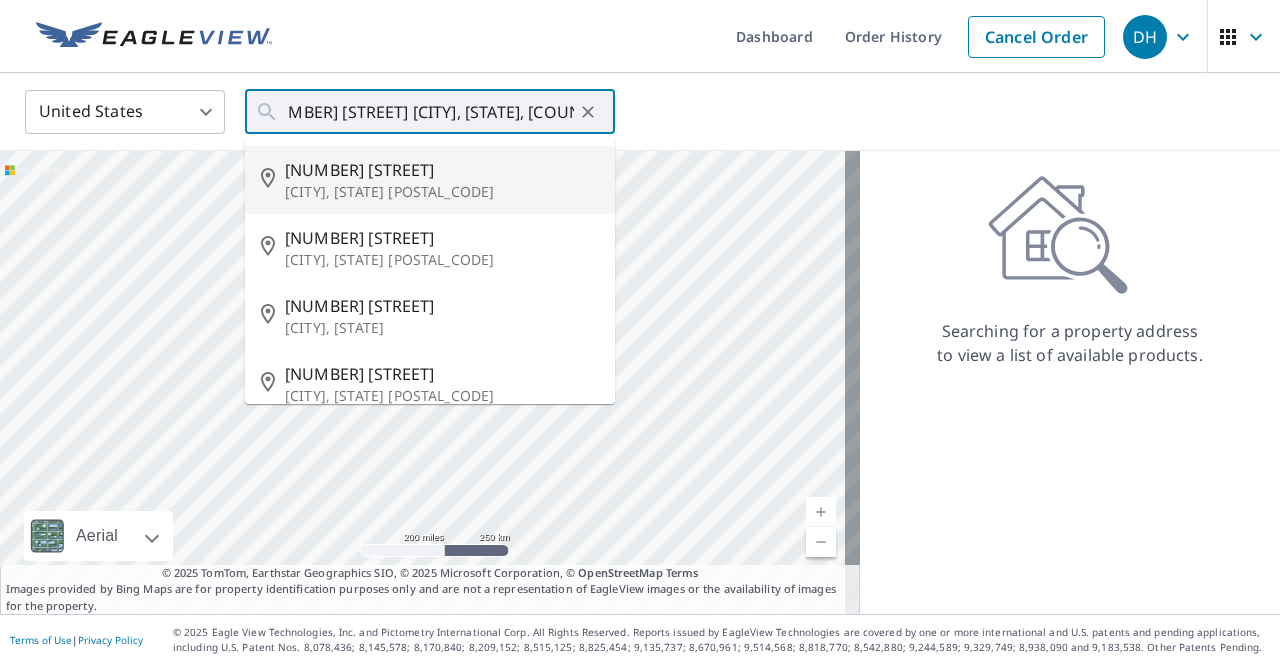 type on "11227 Jordan Ct Parker, CO 80134" 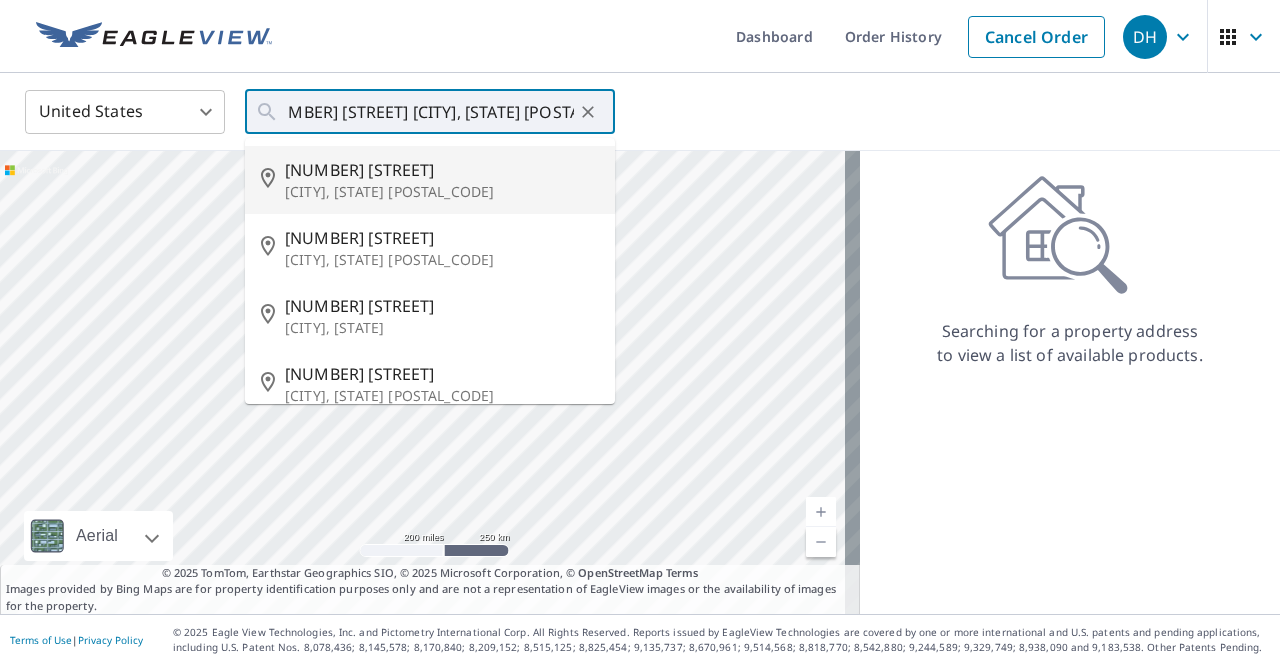 scroll, scrollTop: 0, scrollLeft: 0, axis: both 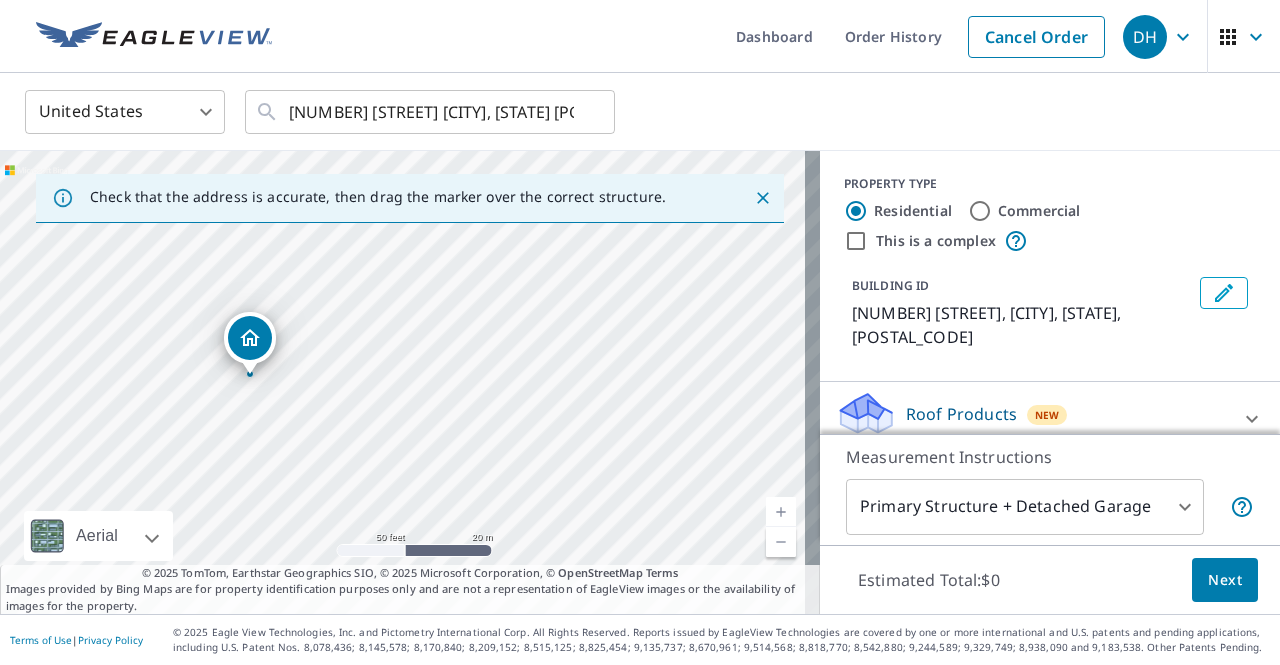 click 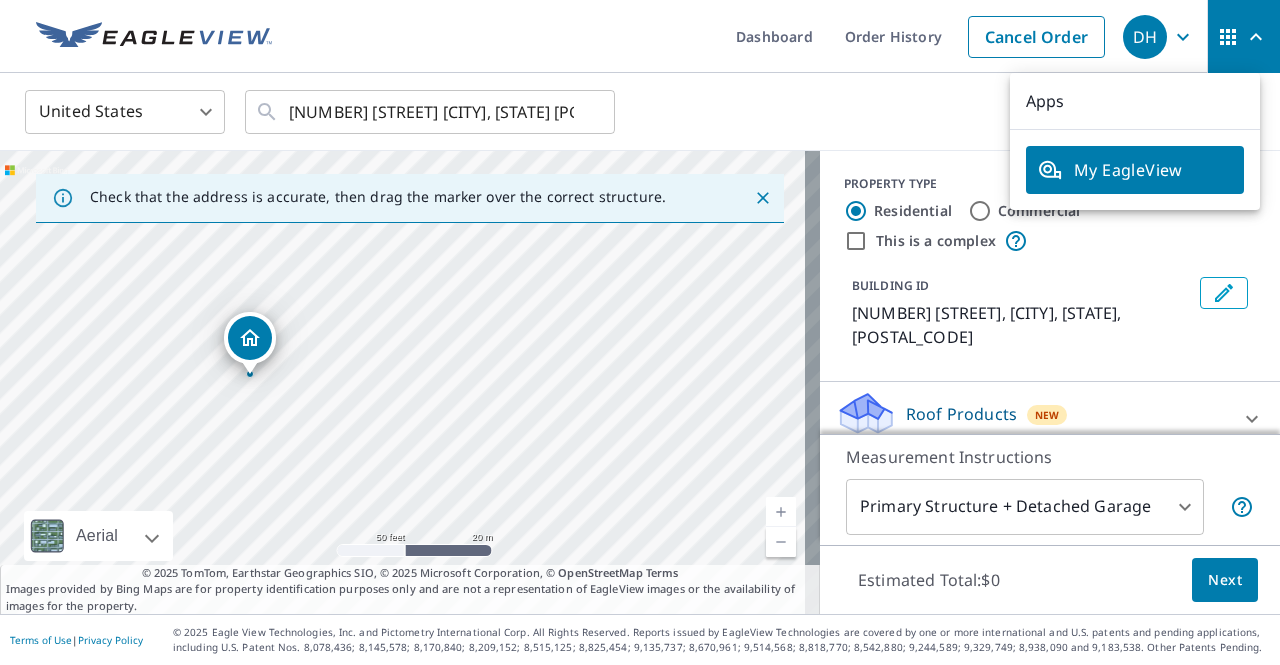 click 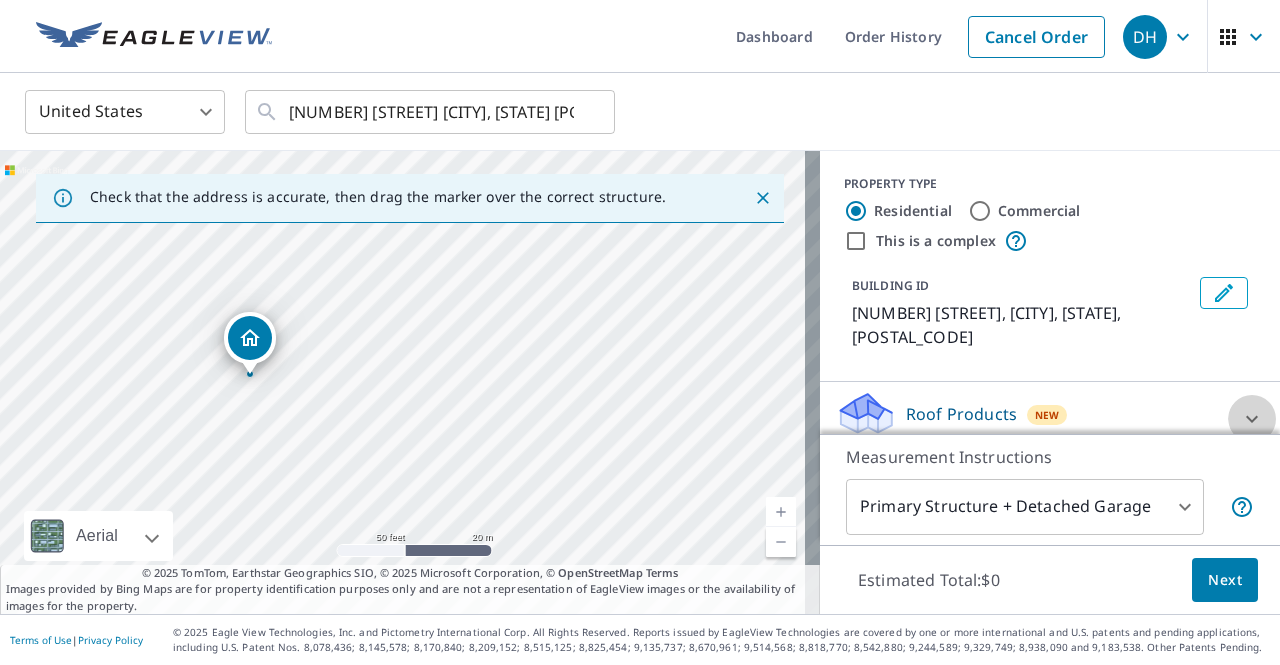 click at bounding box center [1252, 419] 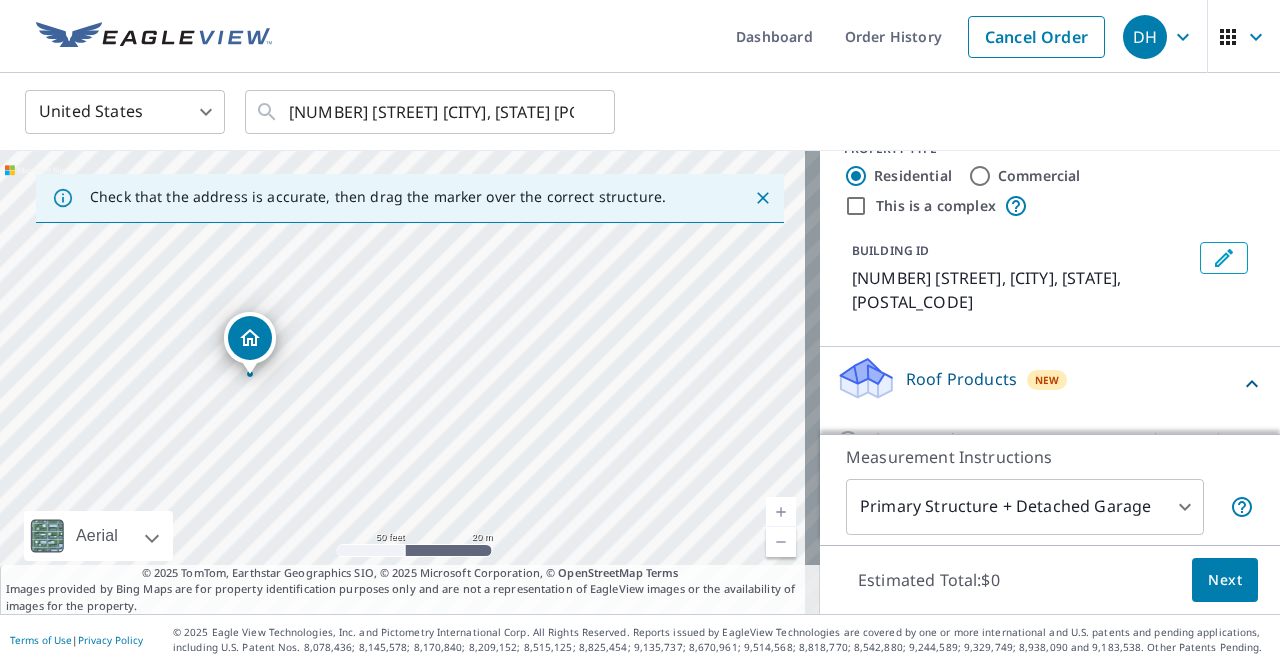 scroll, scrollTop: 53, scrollLeft: 0, axis: vertical 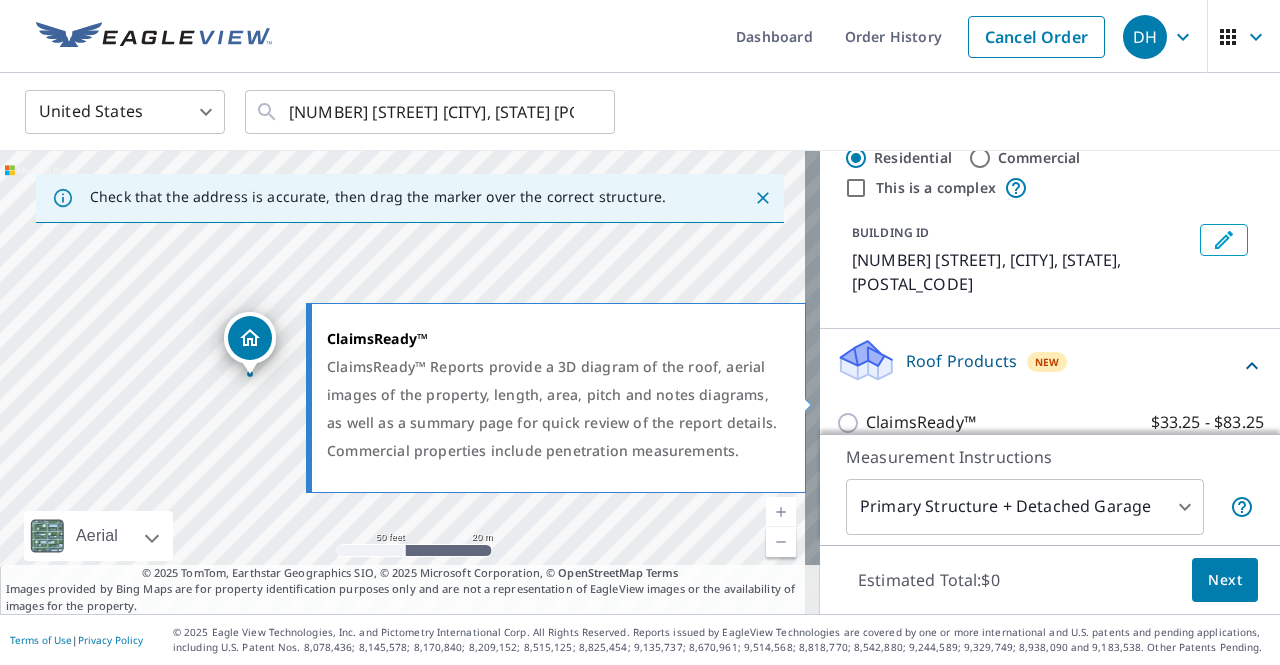 click on "ClaimsReady™" at bounding box center [921, 422] 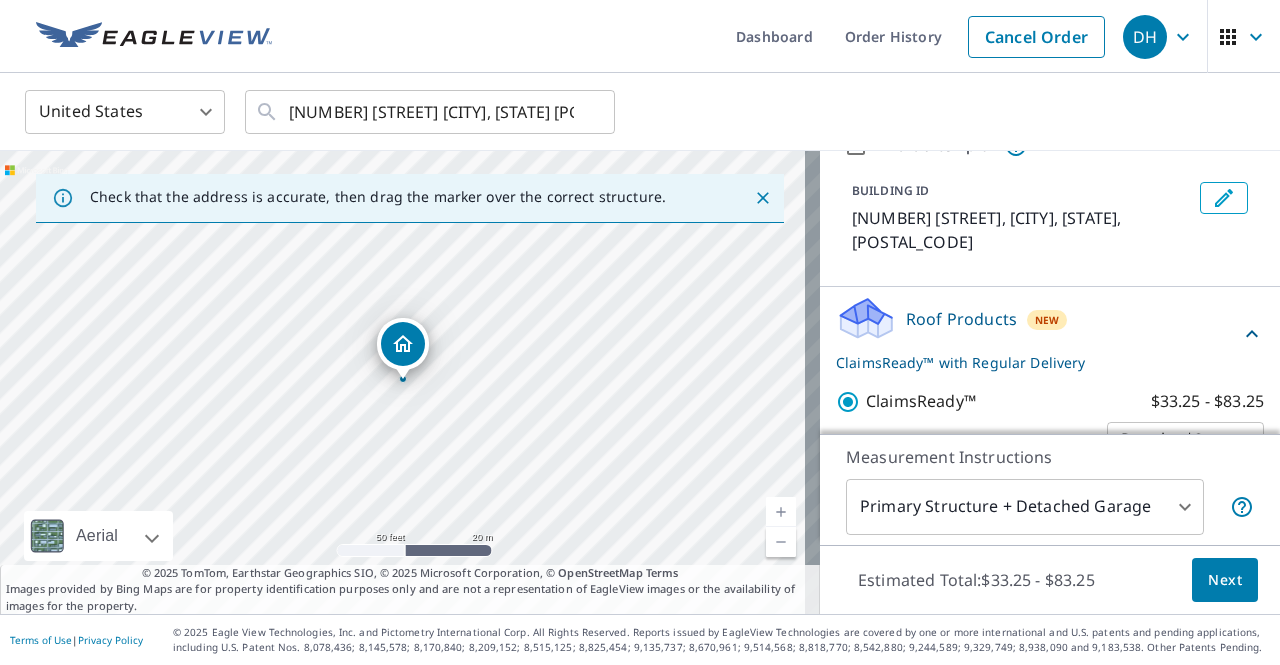 scroll, scrollTop: 118, scrollLeft: 0, axis: vertical 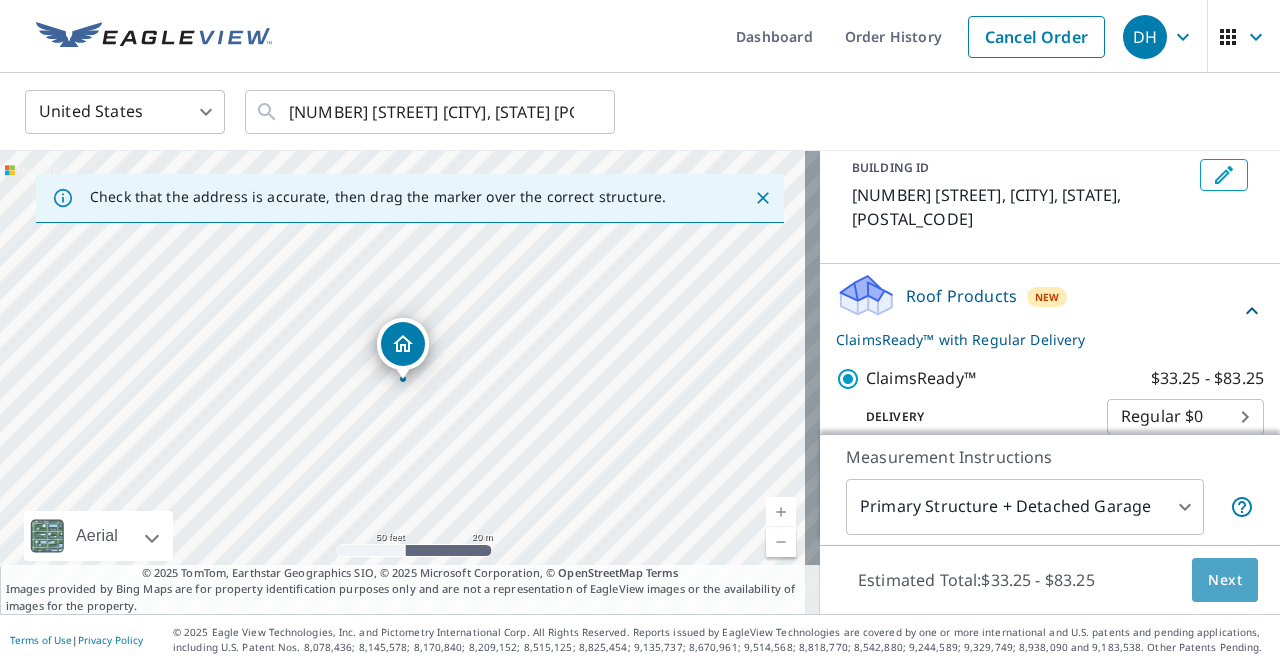 click on "Next" at bounding box center [1225, 580] 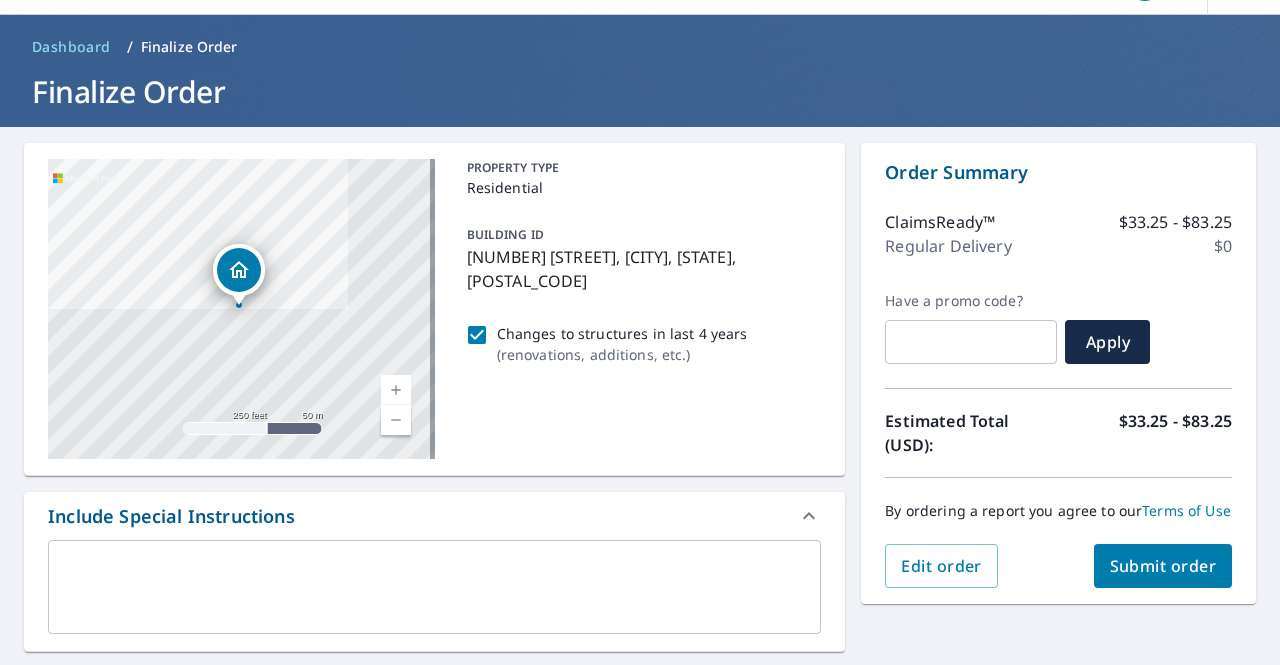 scroll, scrollTop: 0, scrollLeft: 0, axis: both 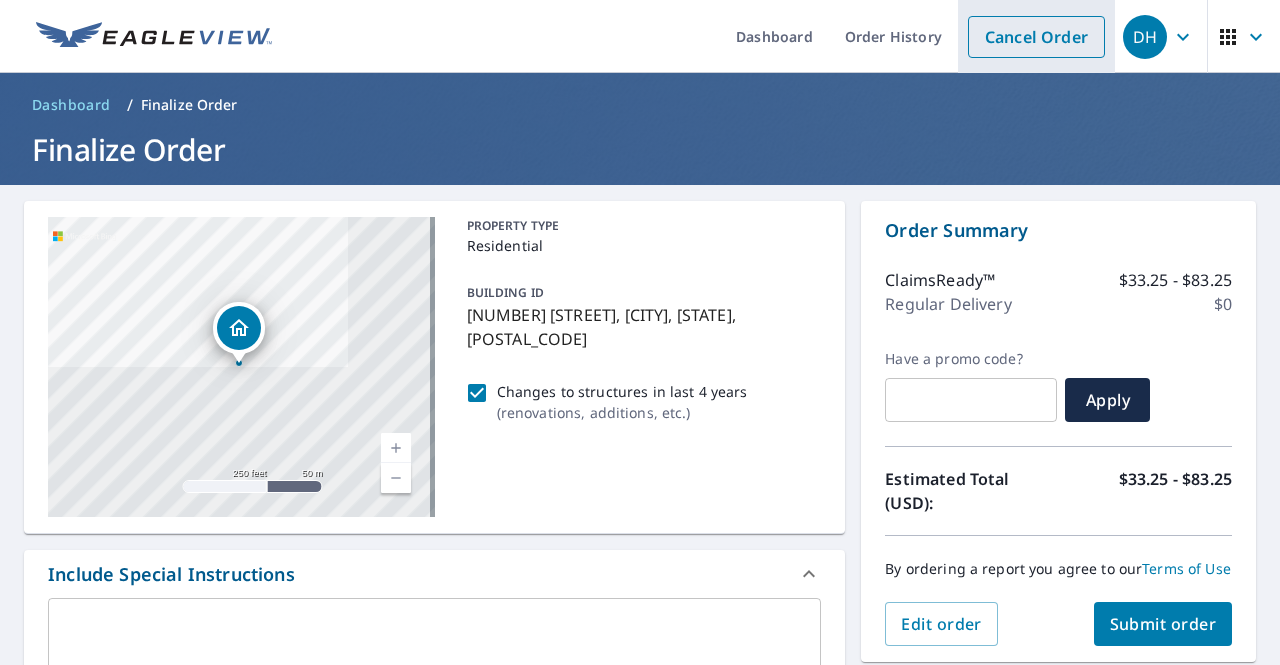 click on "Cancel Order" at bounding box center (1036, 37) 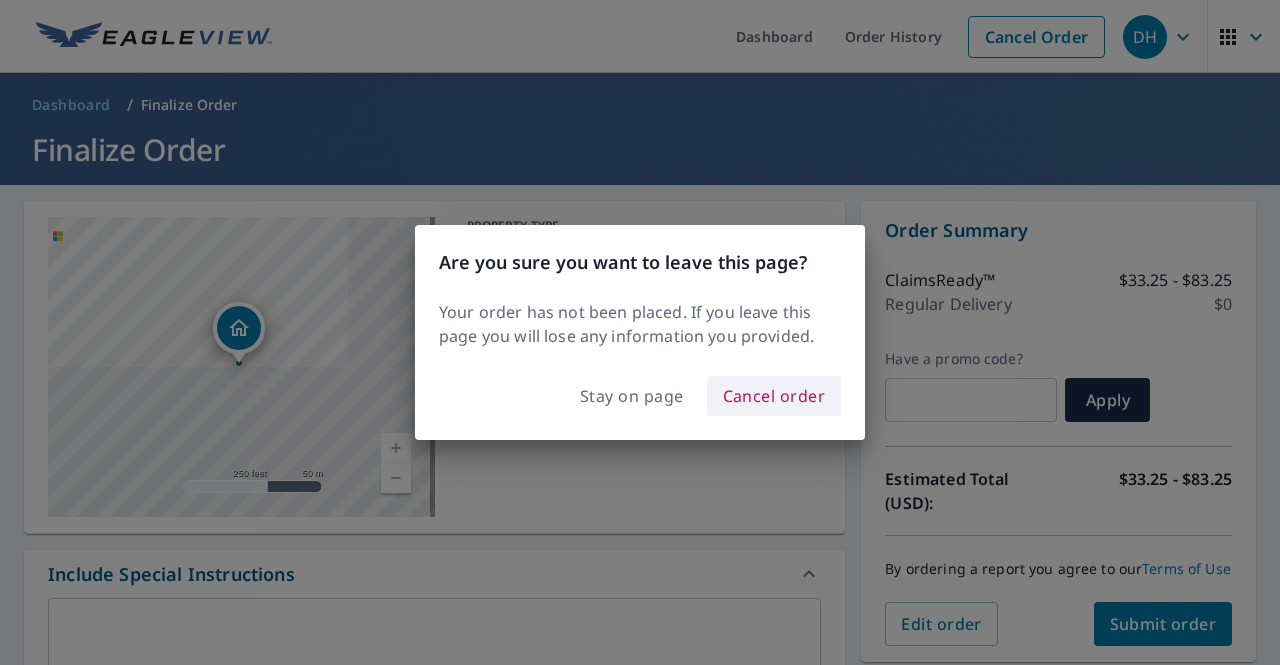 click on "Cancel order" at bounding box center (774, 396) 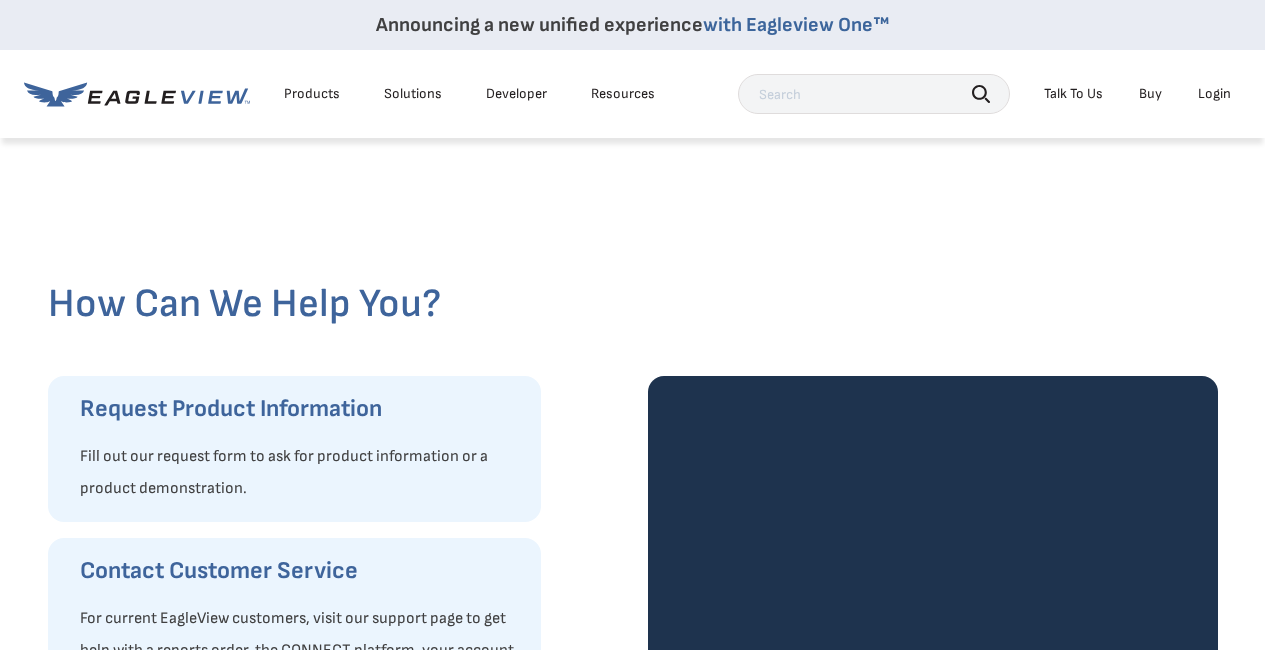 scroll, scrollTop: 0, scrollLeft: 0, axis: both 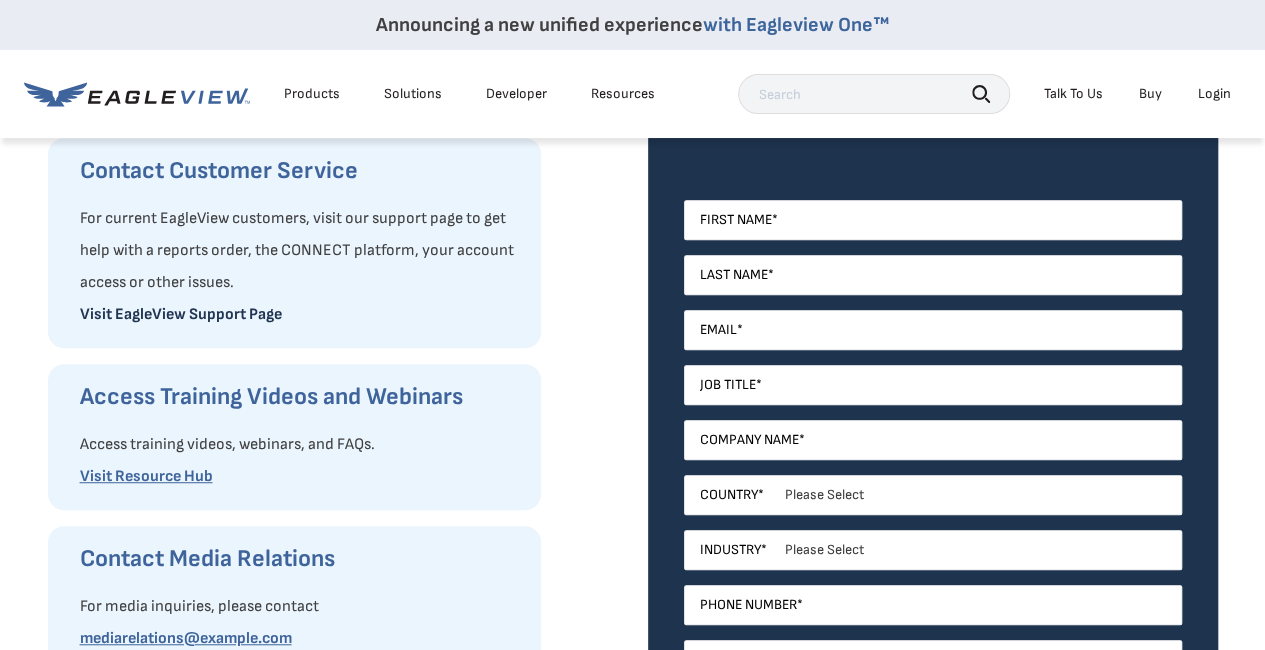 click on "Visit EagleView Support Page" at bounding box center [181, 314] 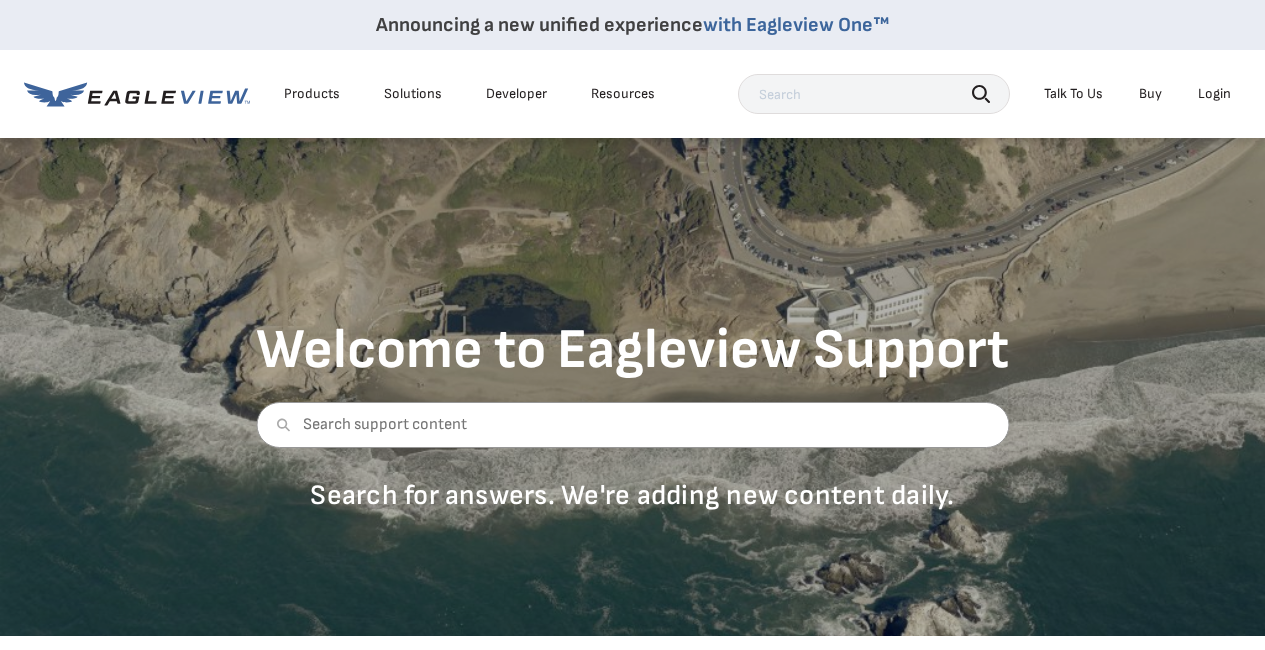 scroll, scrollTop: 0, scrollLeft: 0, axis: both 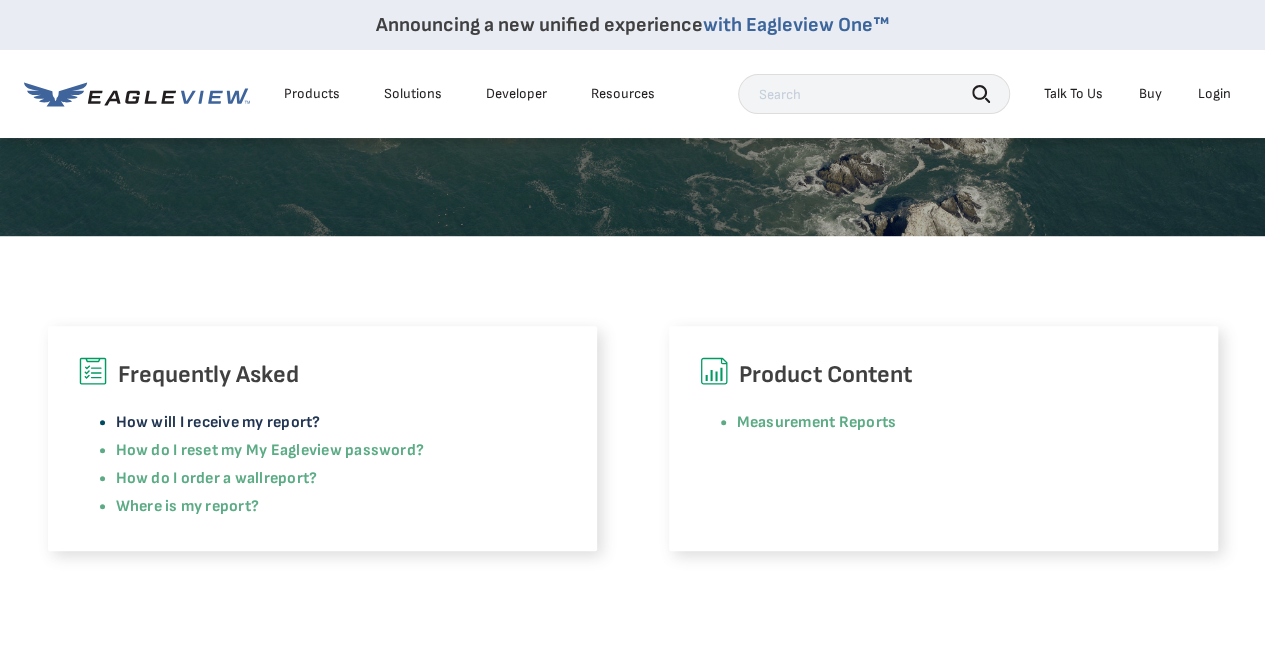 click on "How will I receive my report?" at bounding box center [218, 422] 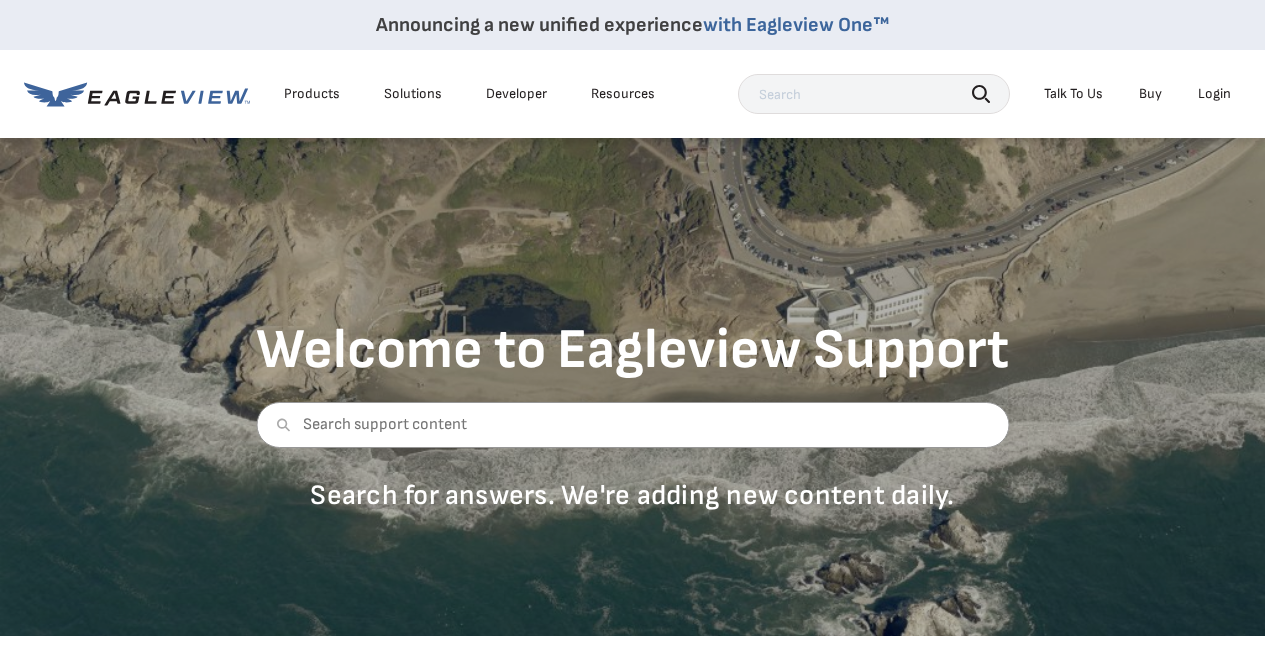 scroll, scrollTop: 400, scrollLeft: 0, axis: vertical 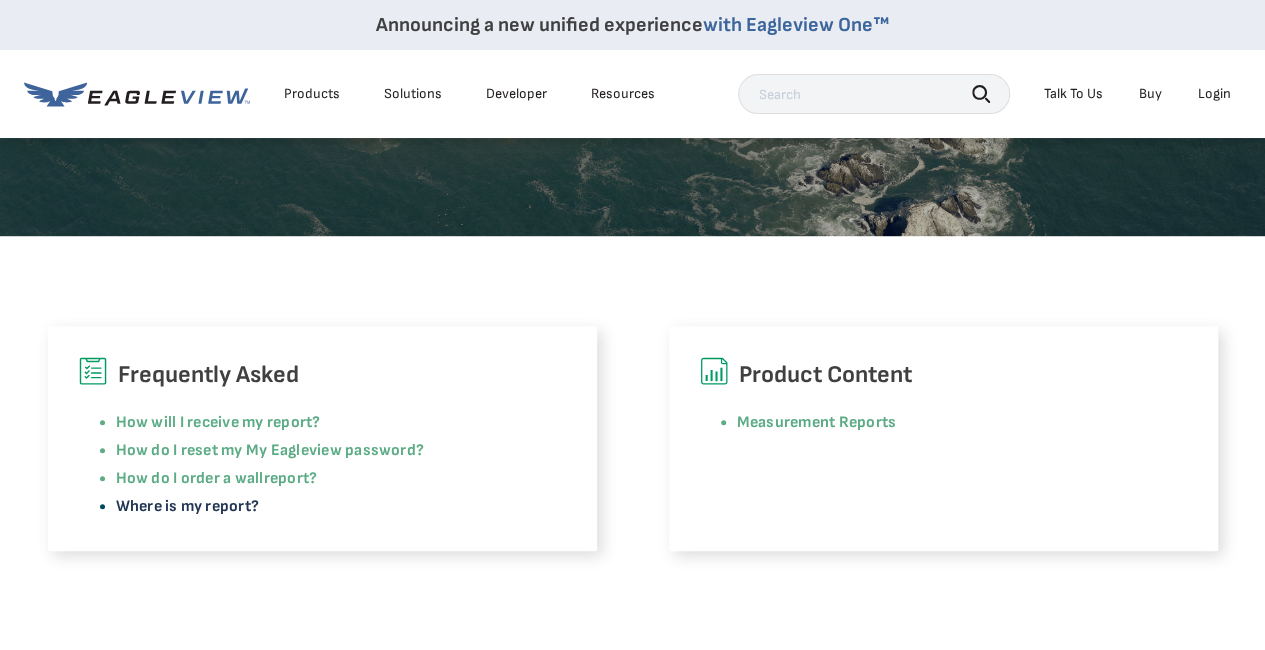 click on "Where is my report?" at bounding box center [188, 506] 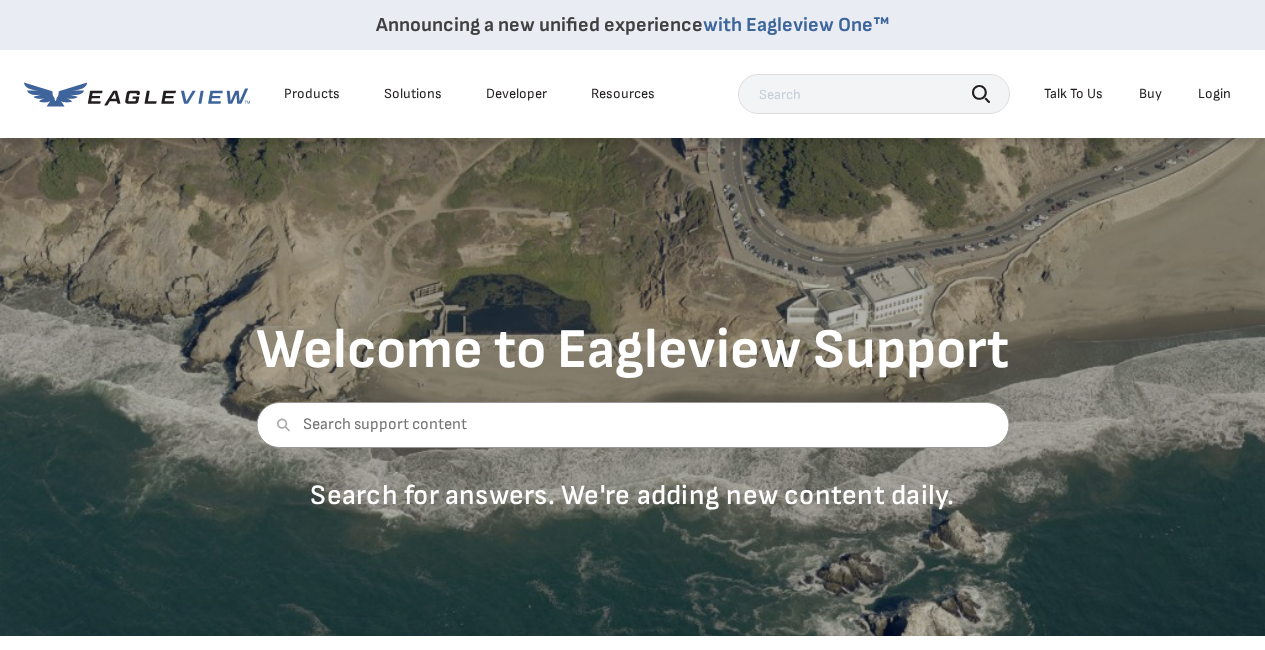 scroll, scrollTop: 400, scrollLeft: 0, axis: vertical 